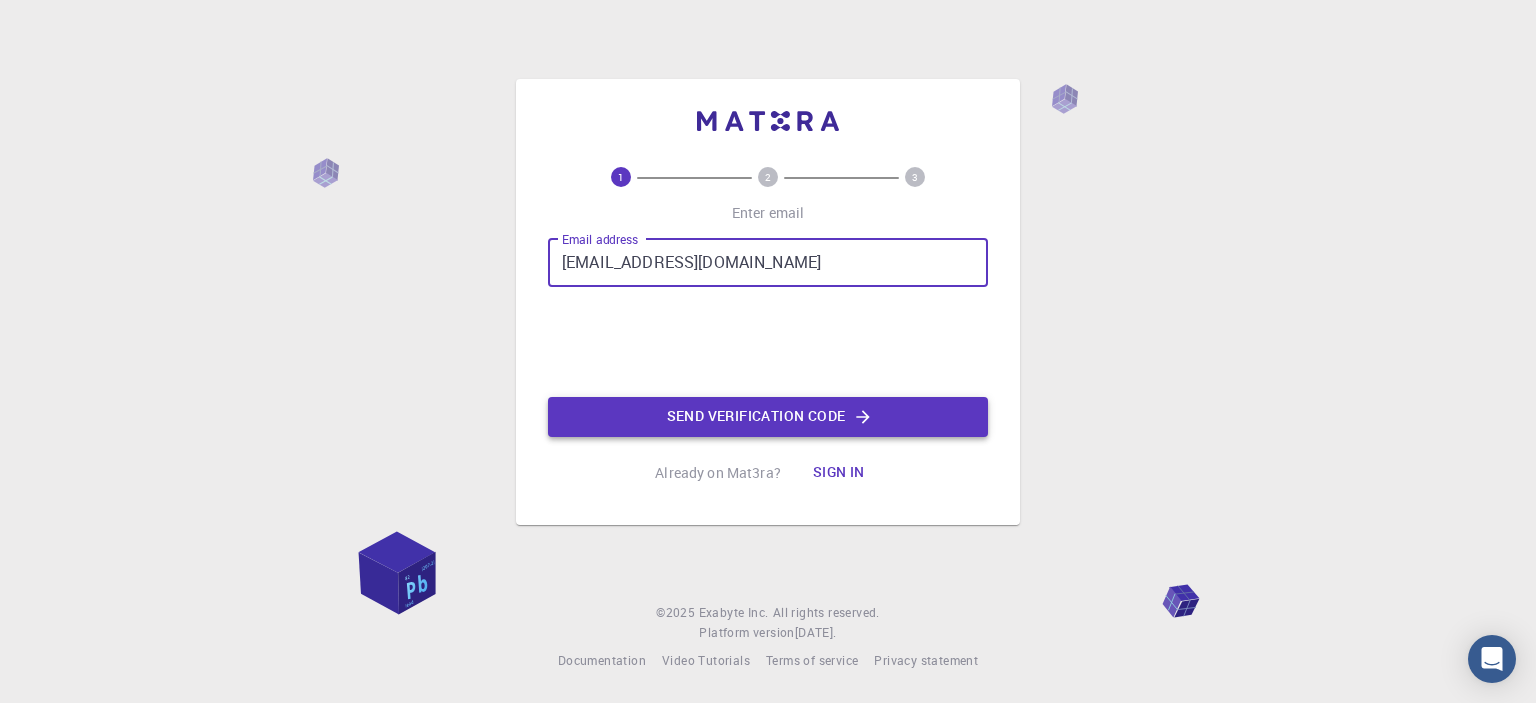 scroll, scrollTop: 0, scrollLeft: 0, axis: both 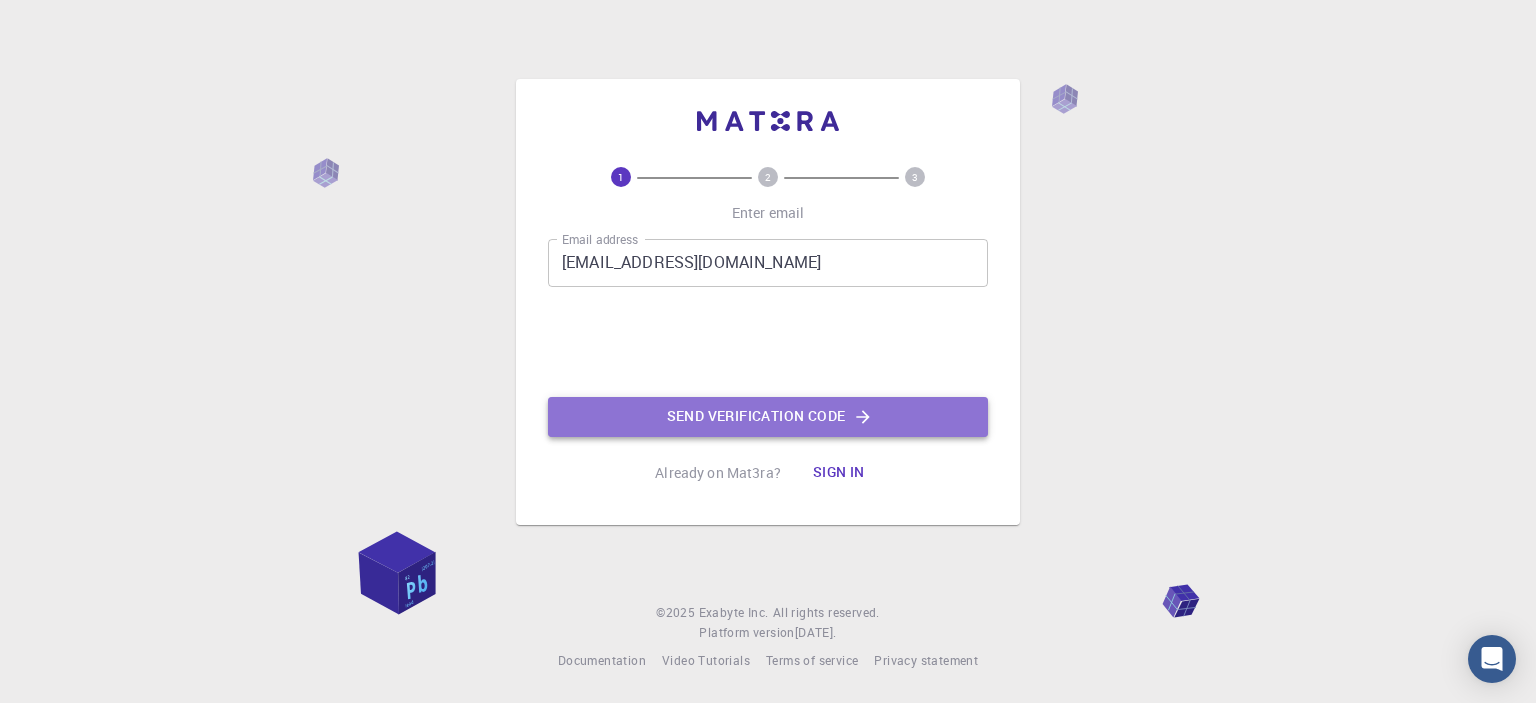 click on "Send verification code" 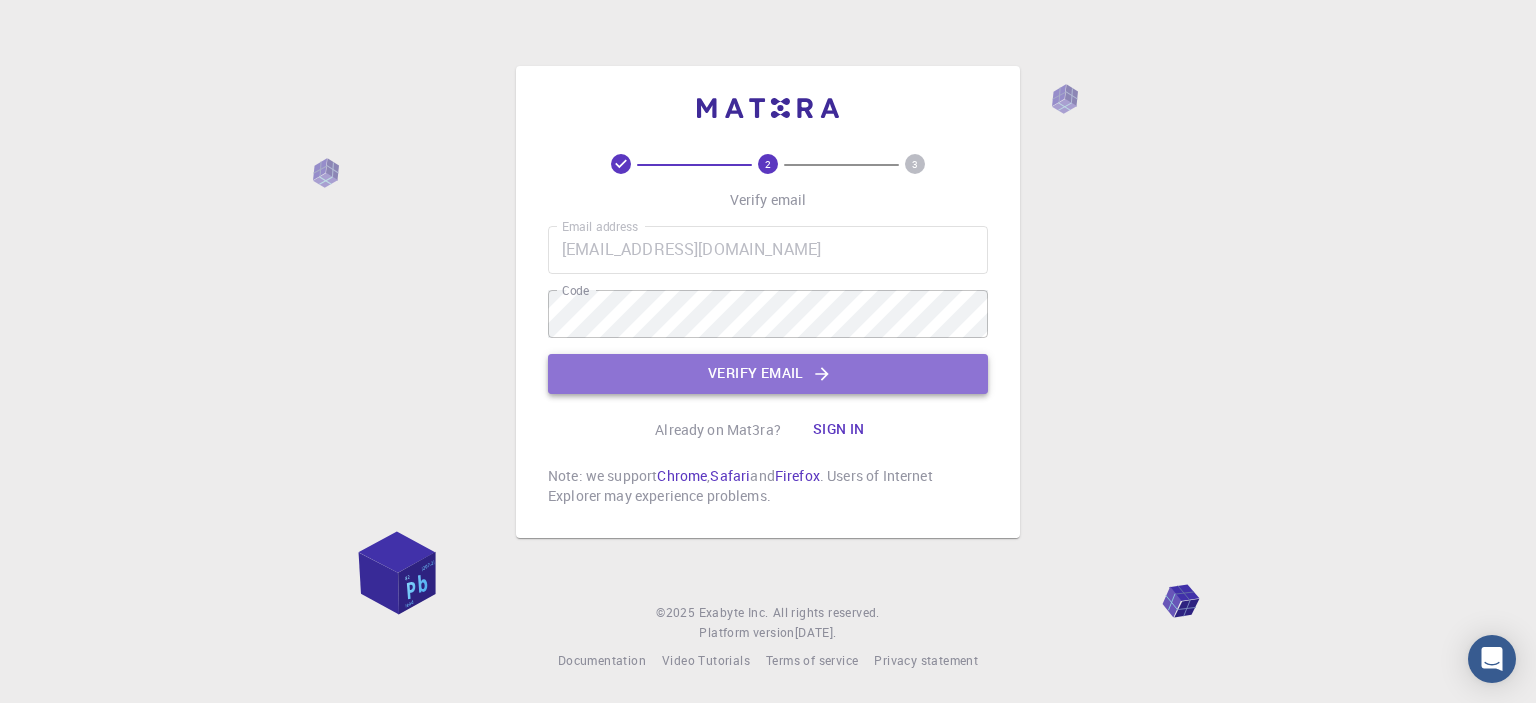 click on "Verify email" 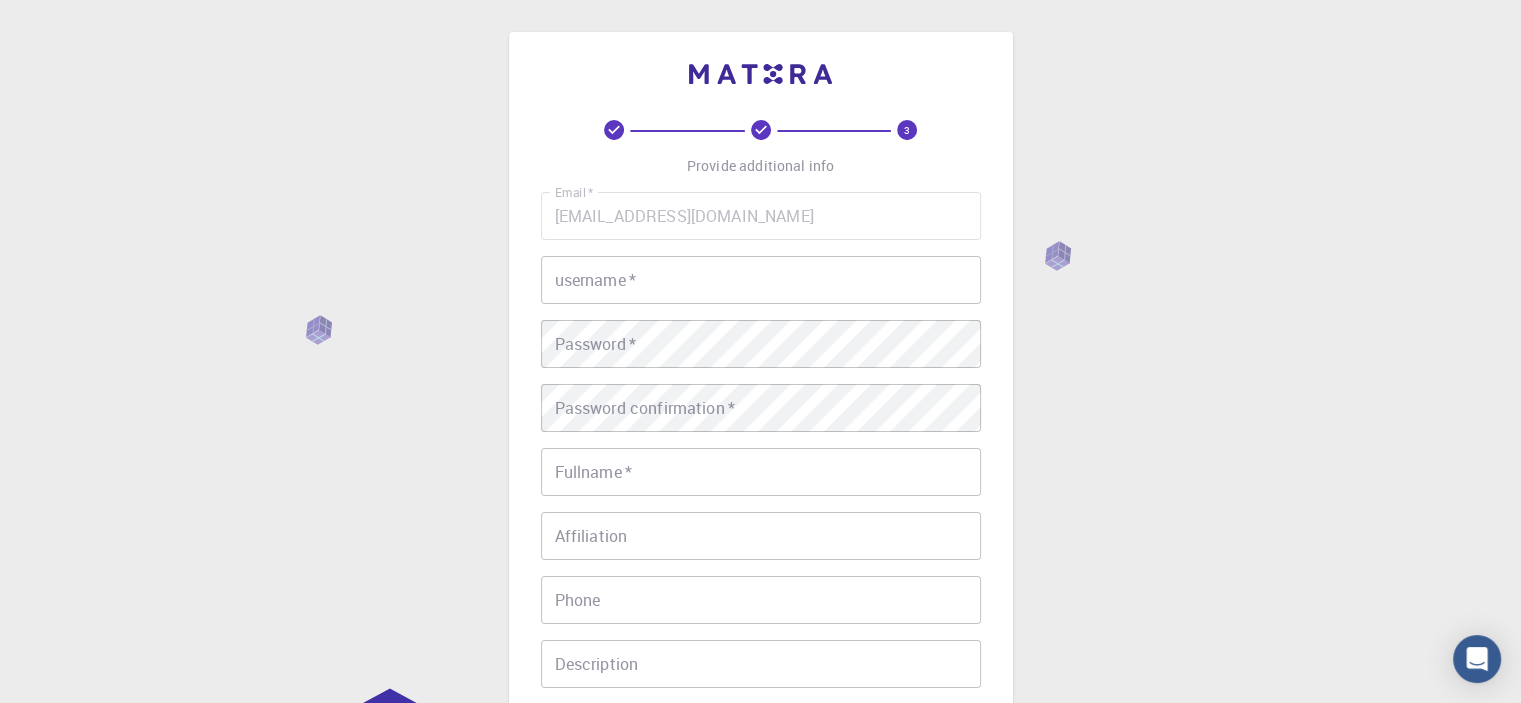 click on "username   *" at bounding box center [761, 280] 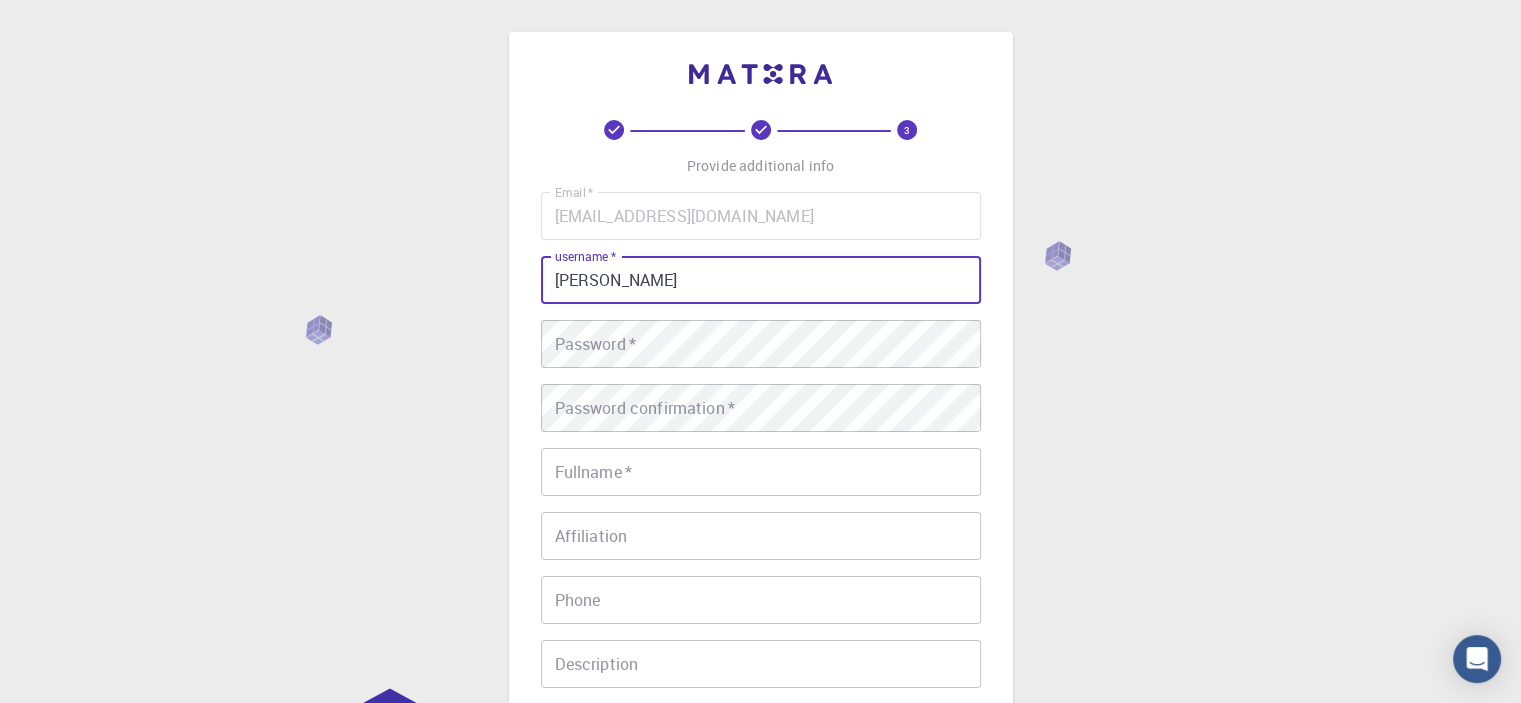 type on "Nahid" 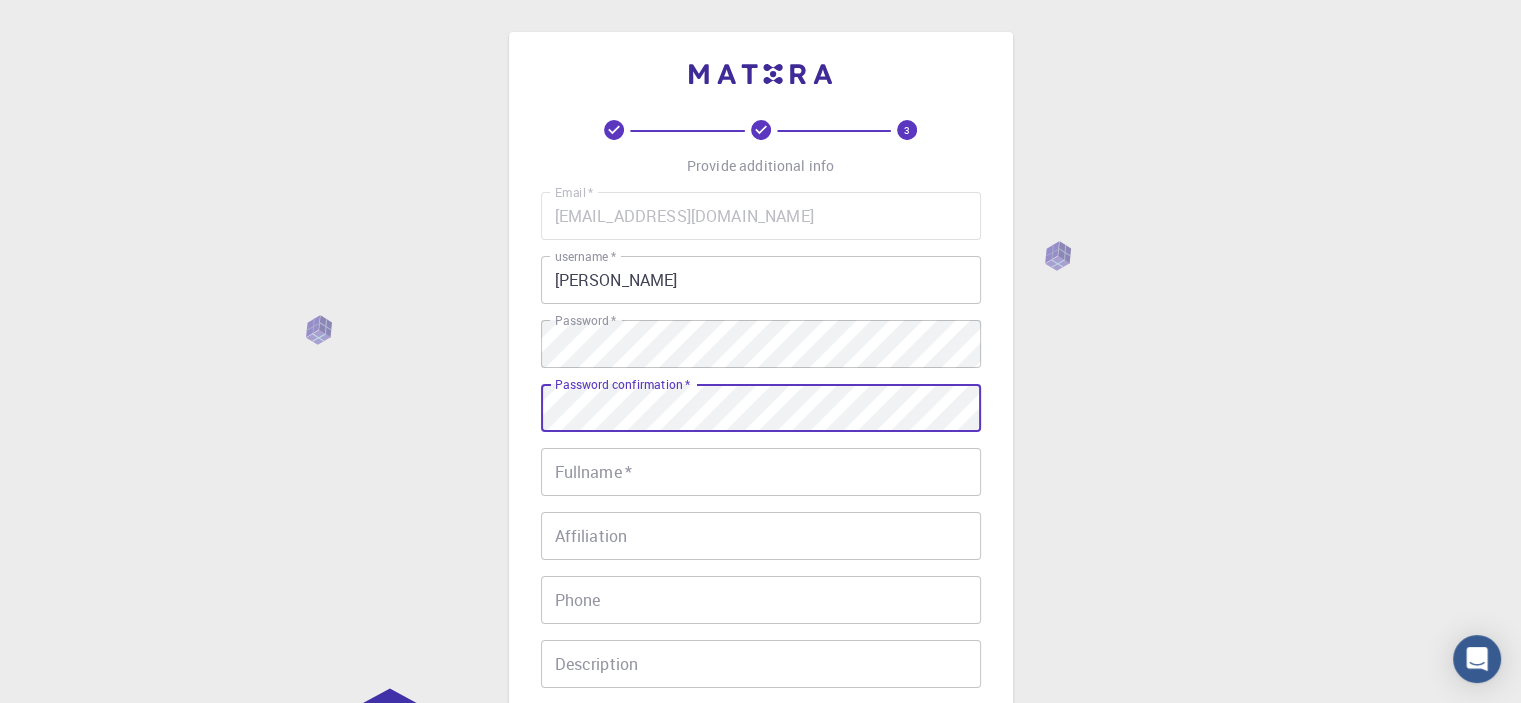 click on "Fullname   *" at bounding box center [761, 472] 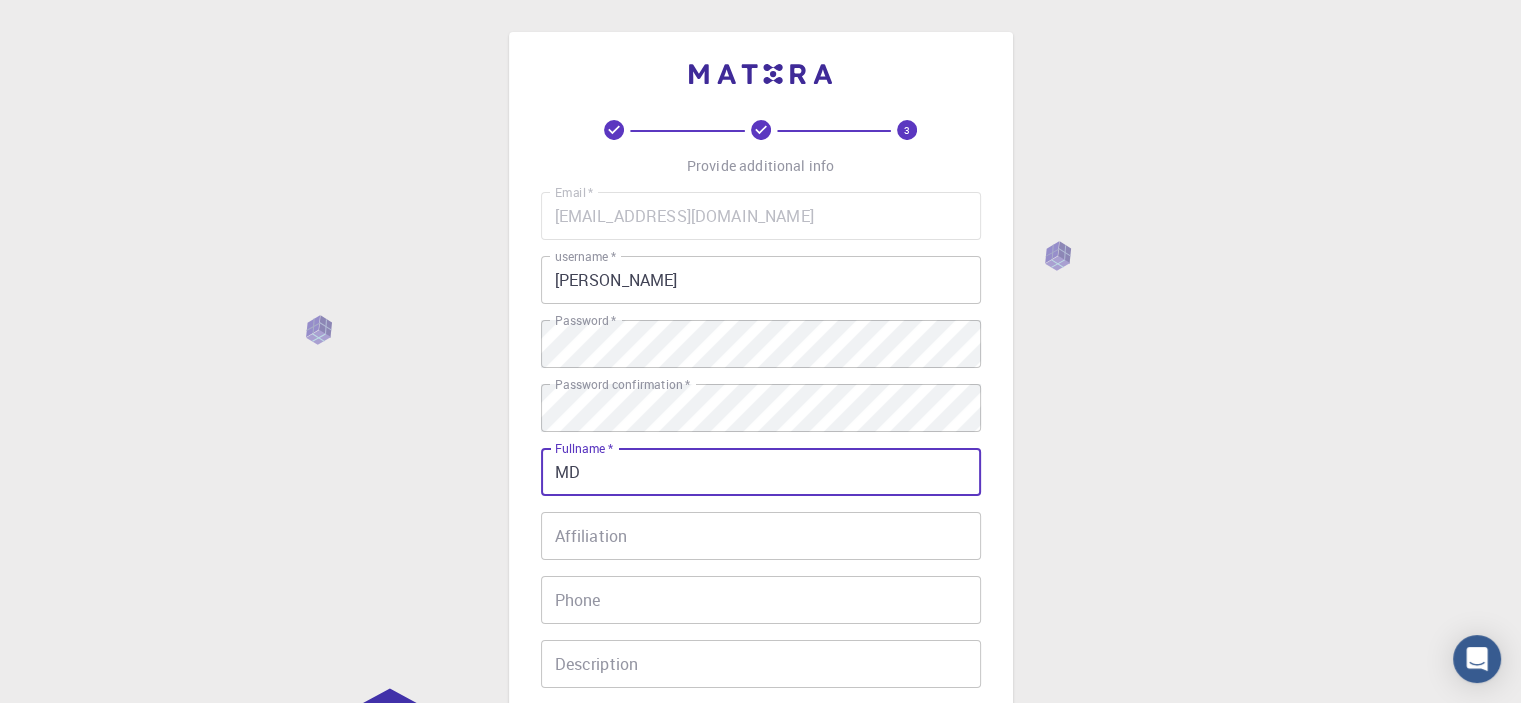 type on "MD NAHIDUL [DEMOGRAPHIC_DATA]" 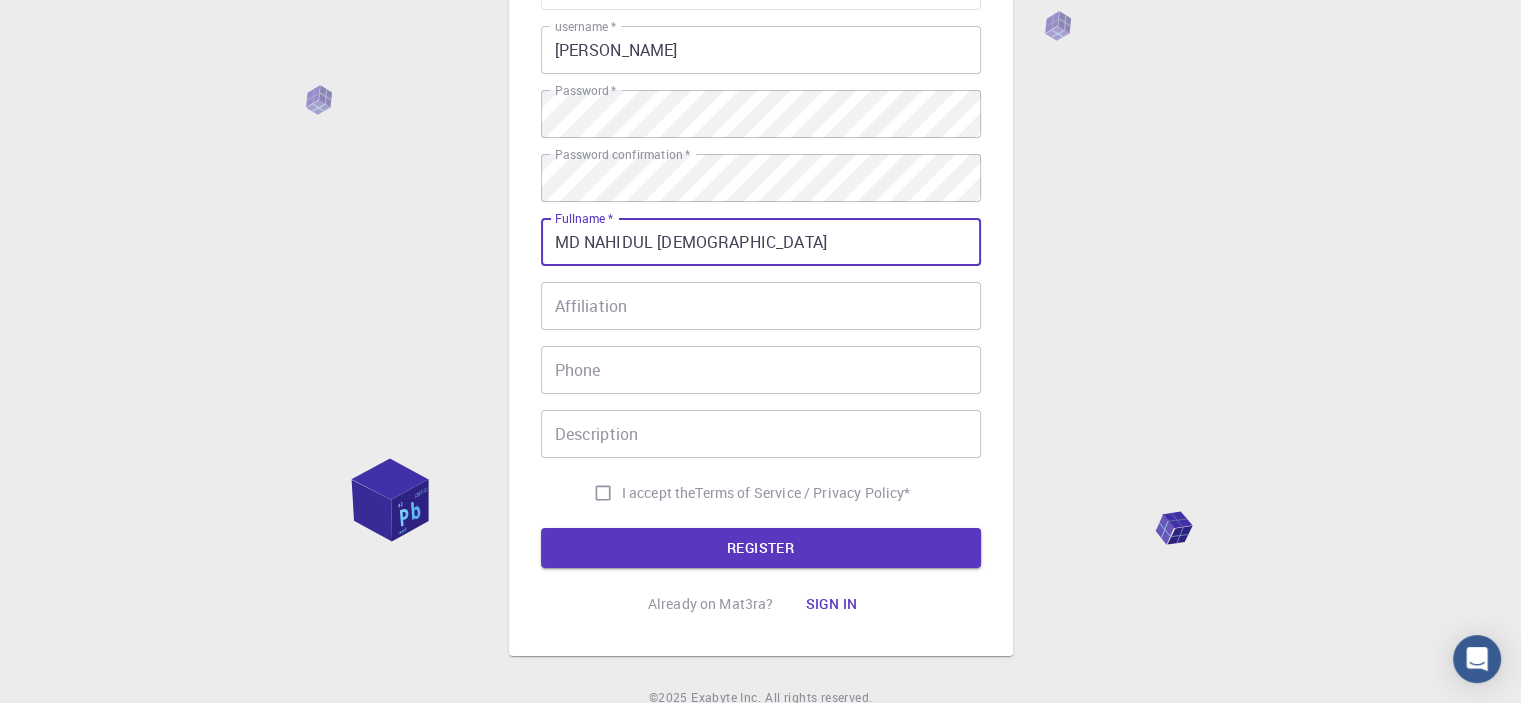 scroll, scrollTop: 238, scrollLeft: 0, axis: vertical 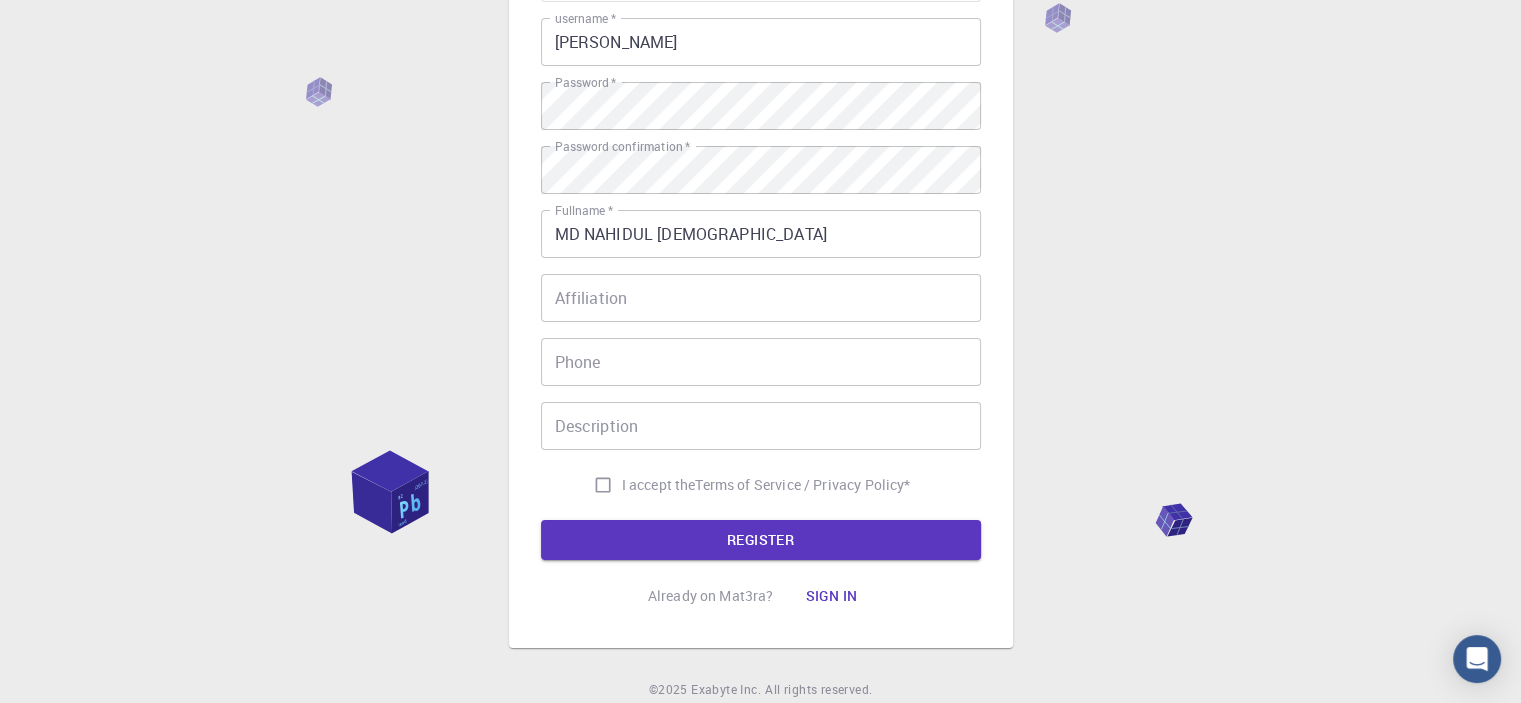 click on "3 Provide additional info Email   * mdnahidul.islam1611@gmail.com Email   * username   * Nahid username   * Password   * Password   * Password confirmation   * Password confirmation   * Fullname   * MD NAHIDUL ISLAM Fullname   * Affiliation Affiliation Phone Phone Description Description I accept the  Terms of Service / Privacy Policy  * REGISTER Already on Mat3ra? Sign in" at bounding box center (761, 221) 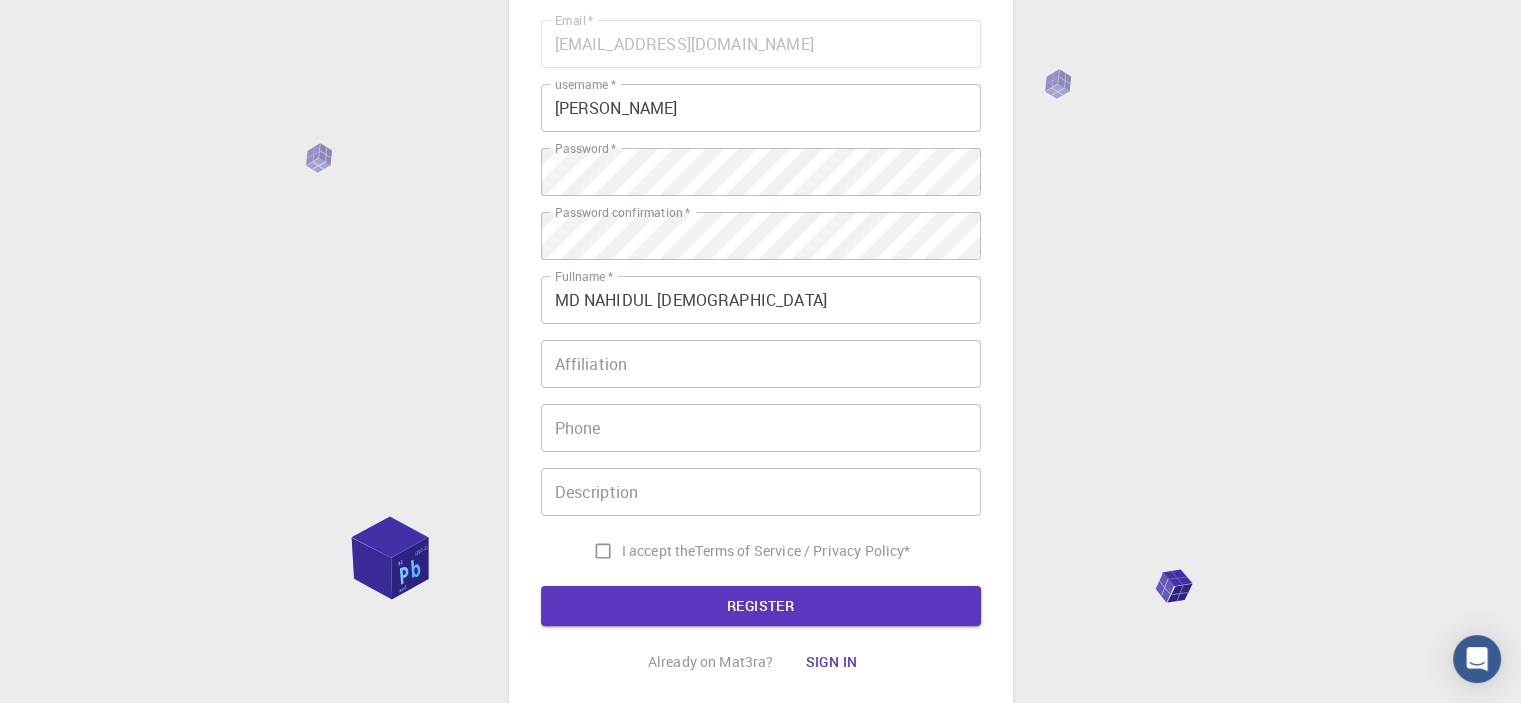 scroll, scrollTop: 173, scrollLeft: 0, axis: vertical 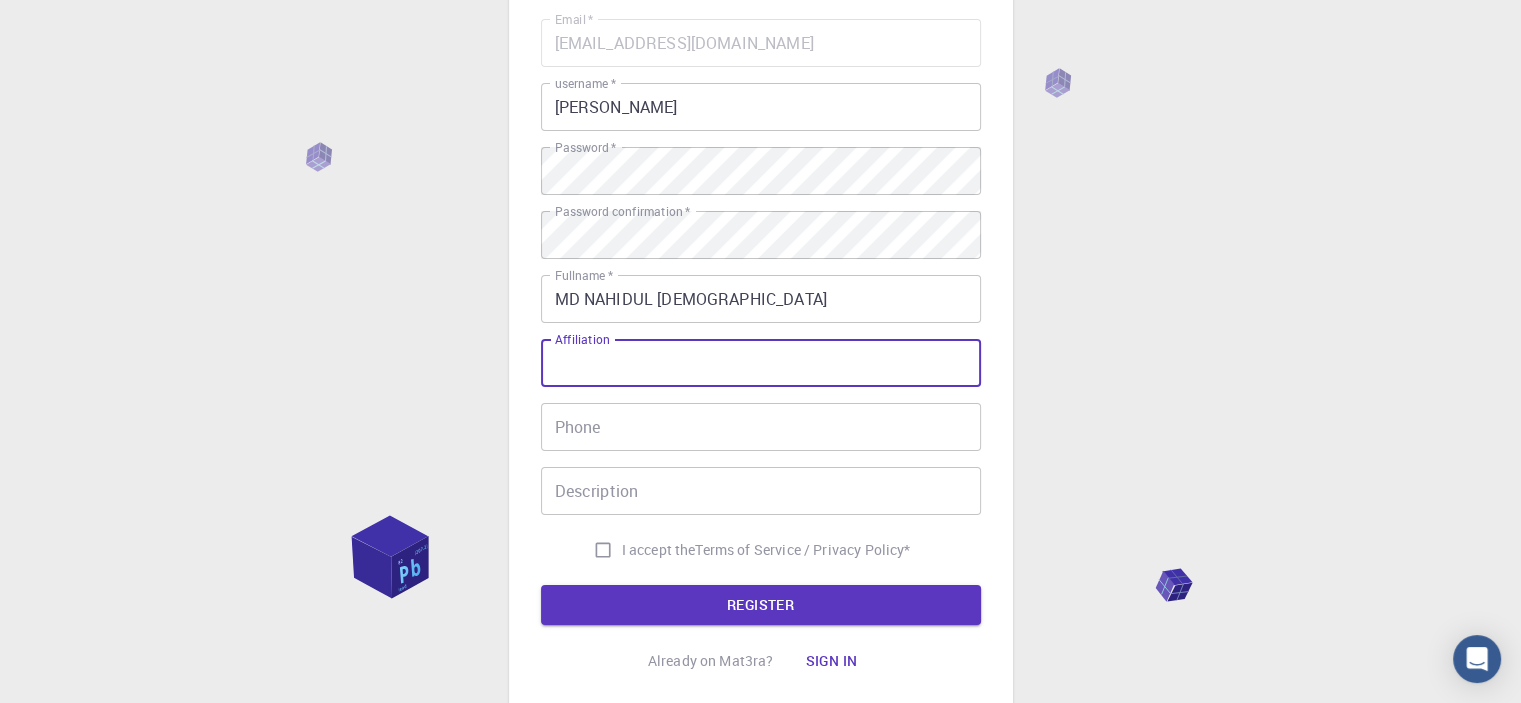 click on "Affiliation" at bounding box center [761, 363] 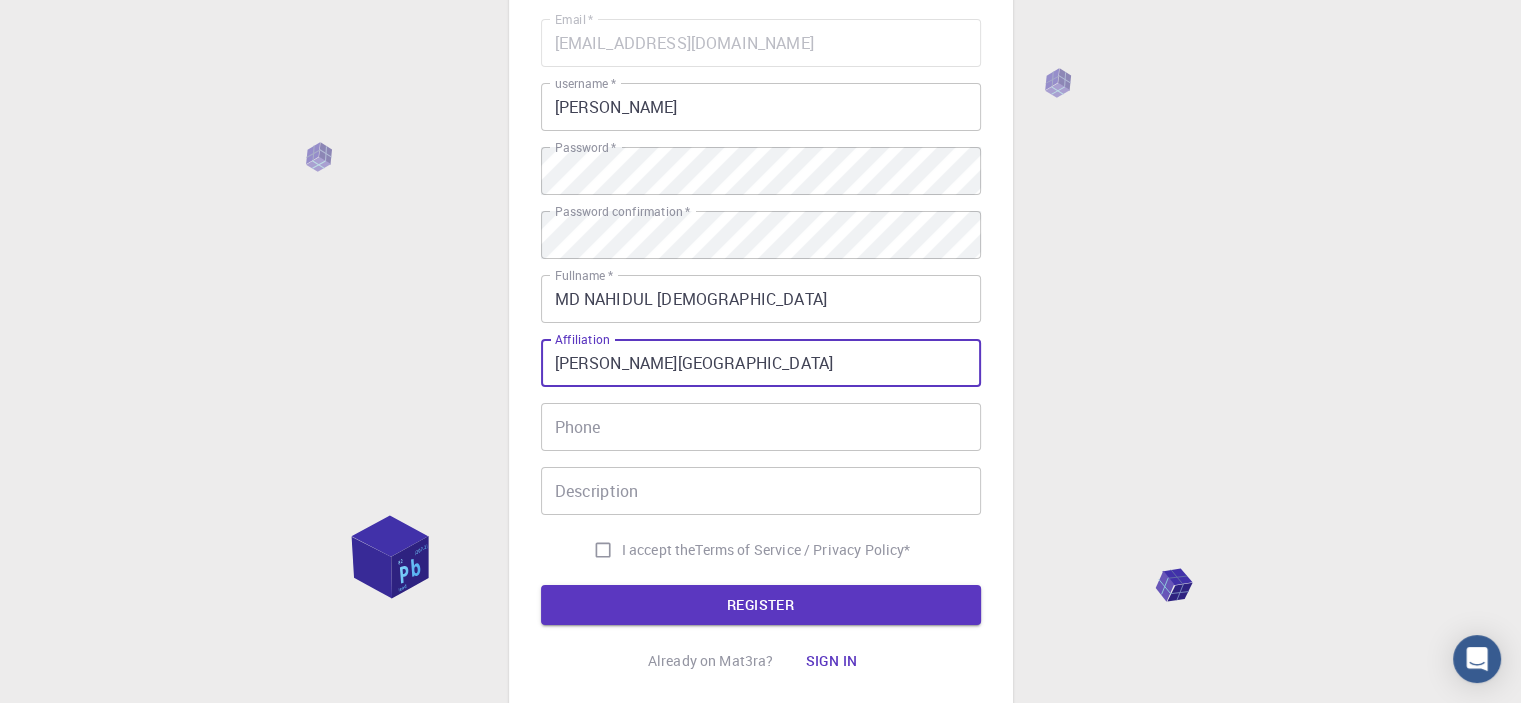 type on "Chang'an University" 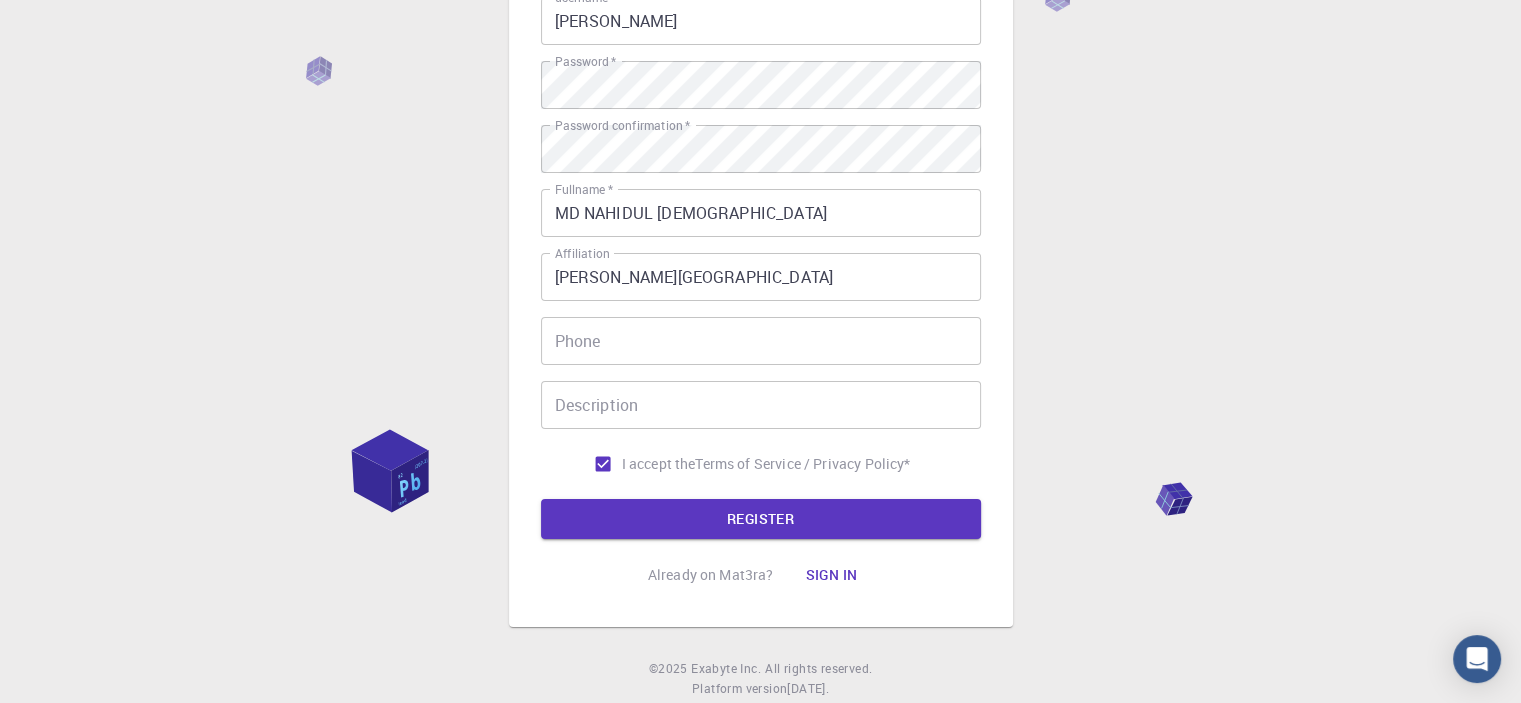 scroll, scrollTop: 280, scrollLeft: 0, axis: vertical 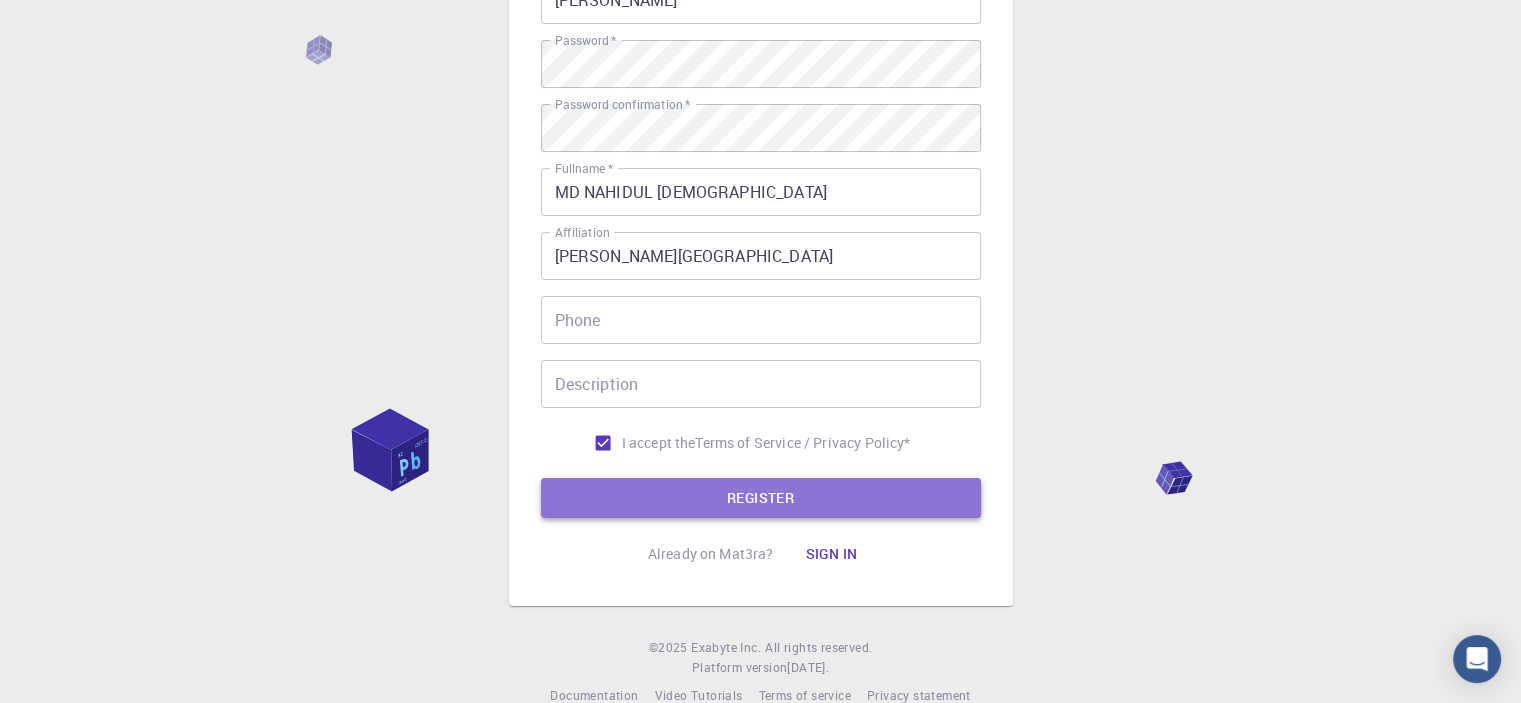 click on "REGISTER" at bounding box center [761, 498] 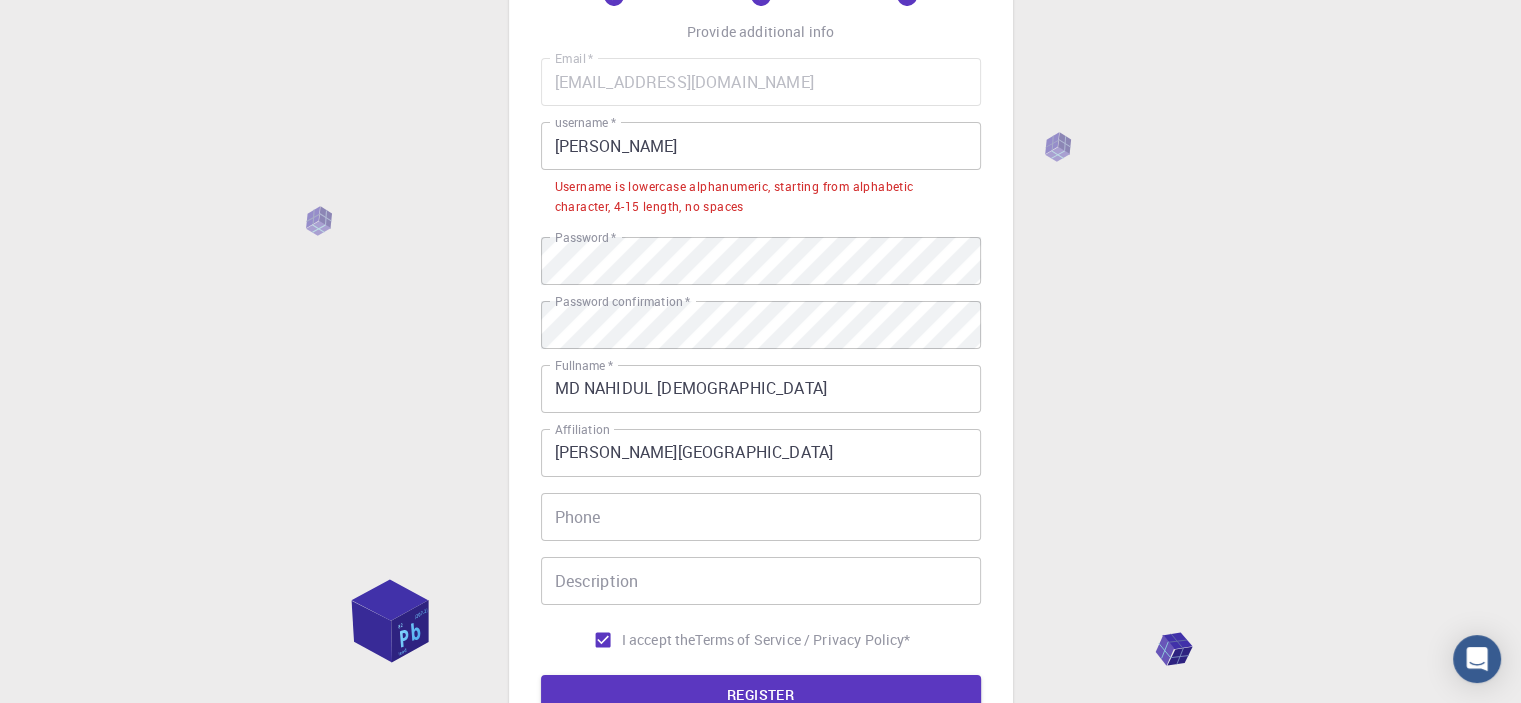 scroll, scrollTop: 102, scrollLeft: 0, axis: vertical 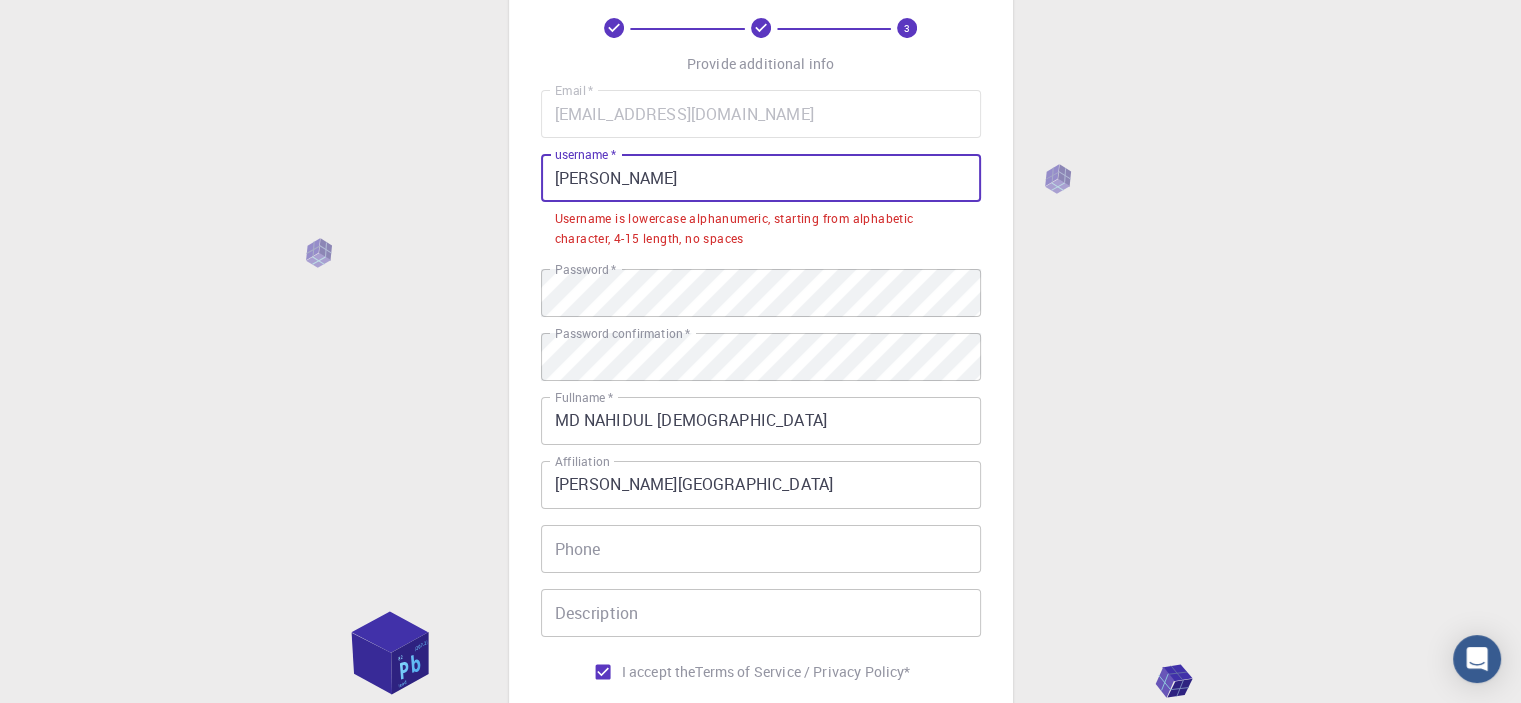 click on "Nahid" at bounding box center [761, 178] 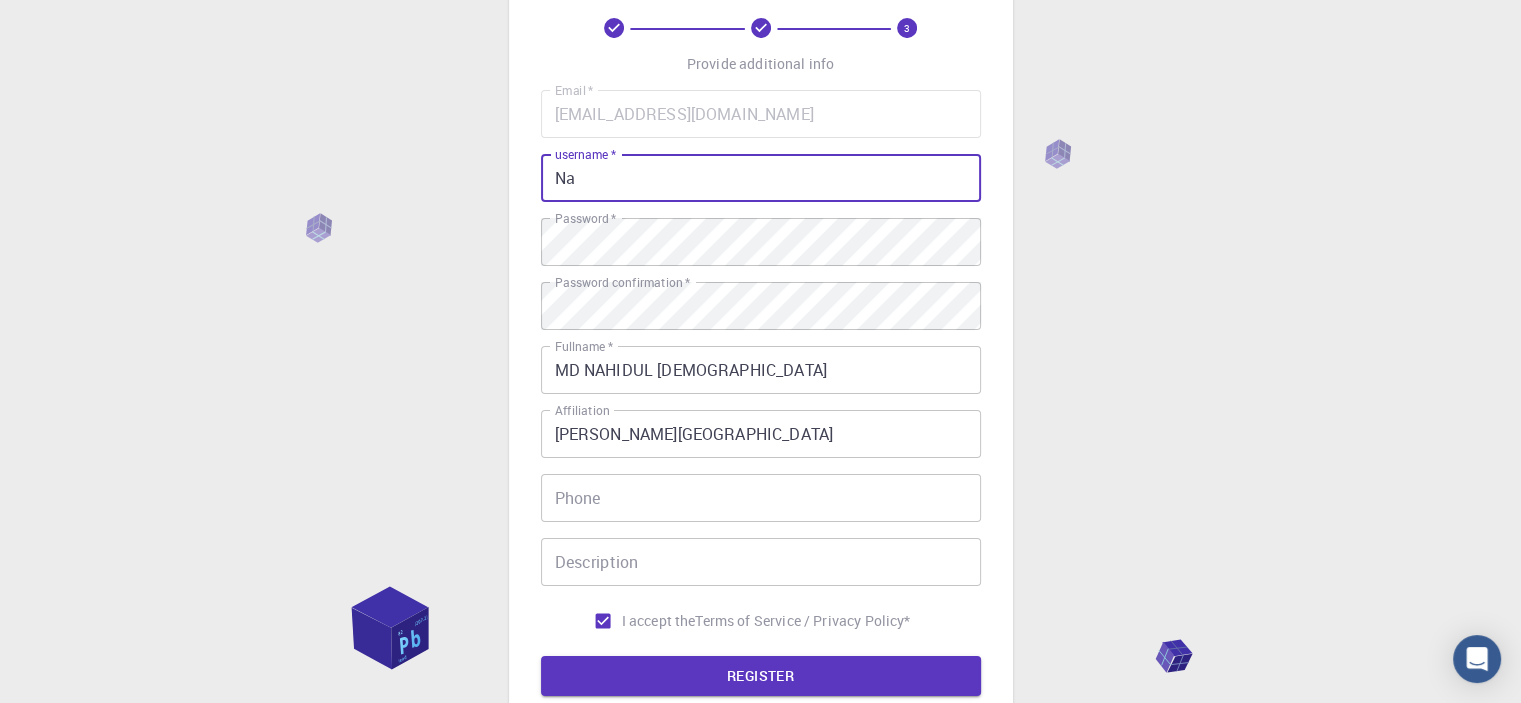 type on "N" 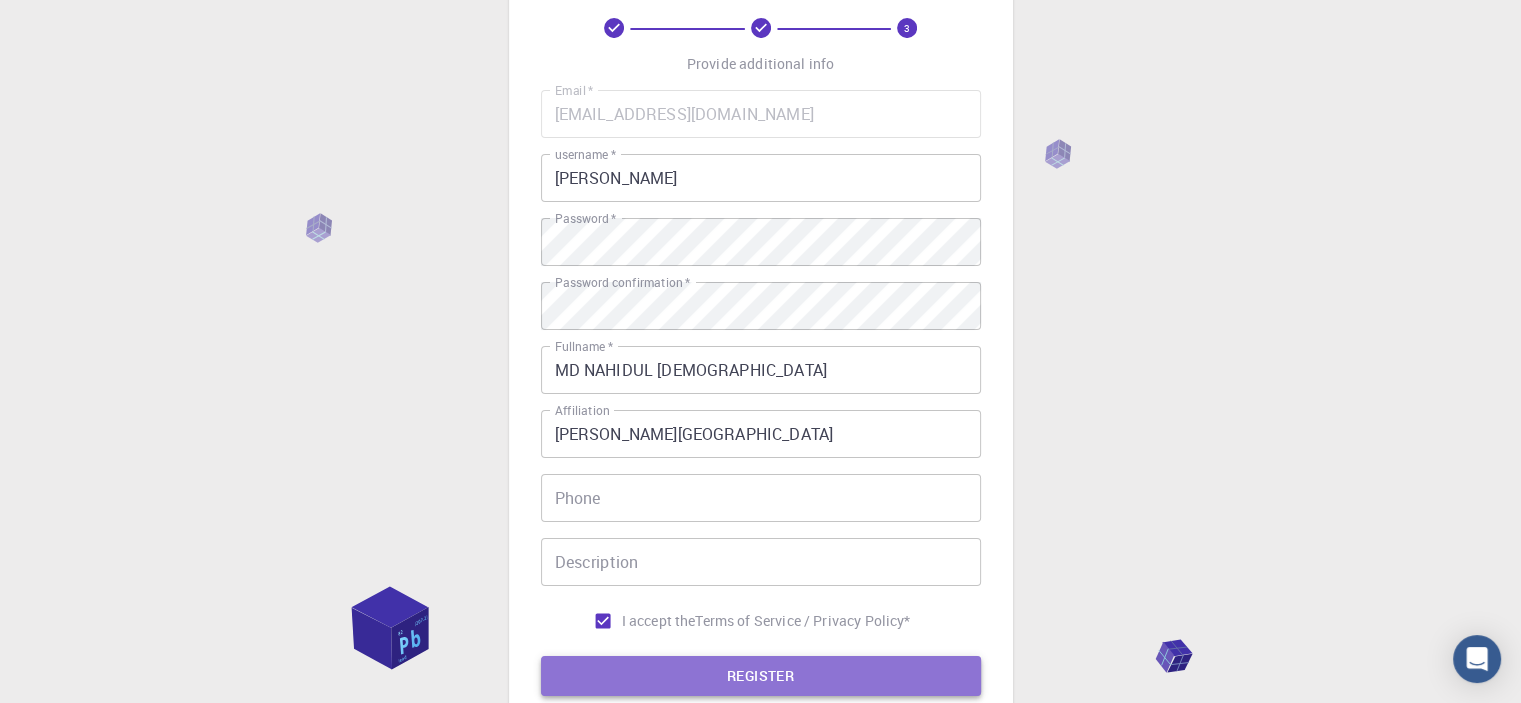 click on "REGISTER" at bounding box center [761, 676] 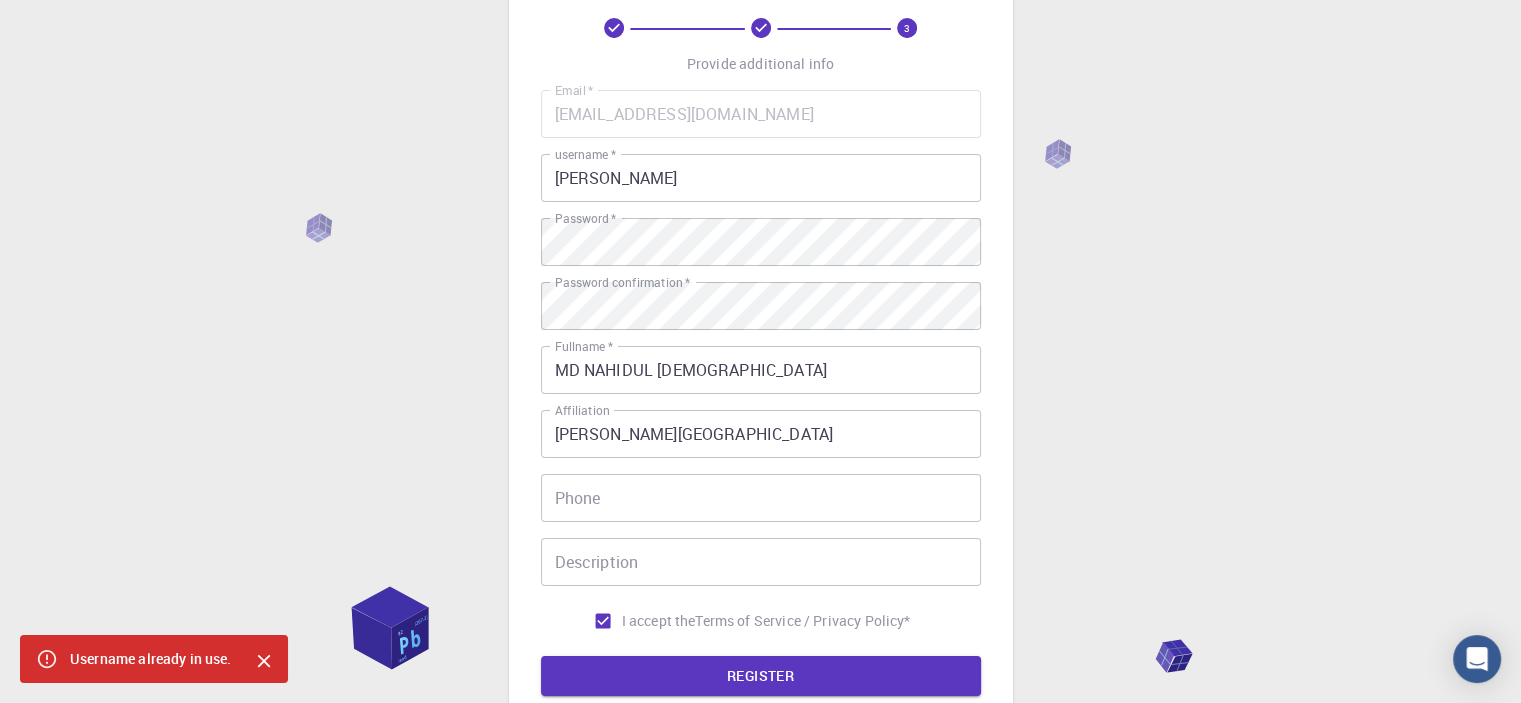 click on "nahid" at bounding box center [761, 178] 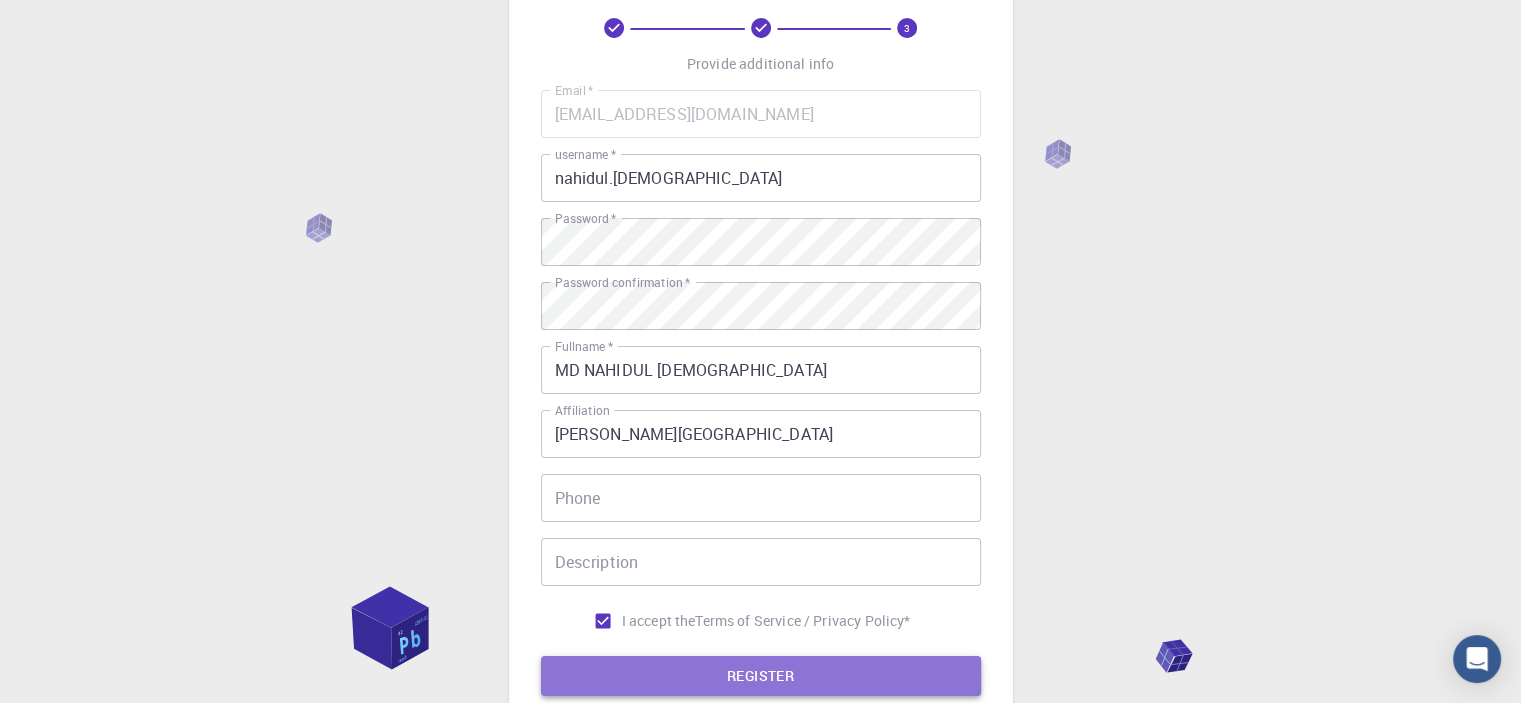 click on "REGISTER" at bounding box center [761, 676] 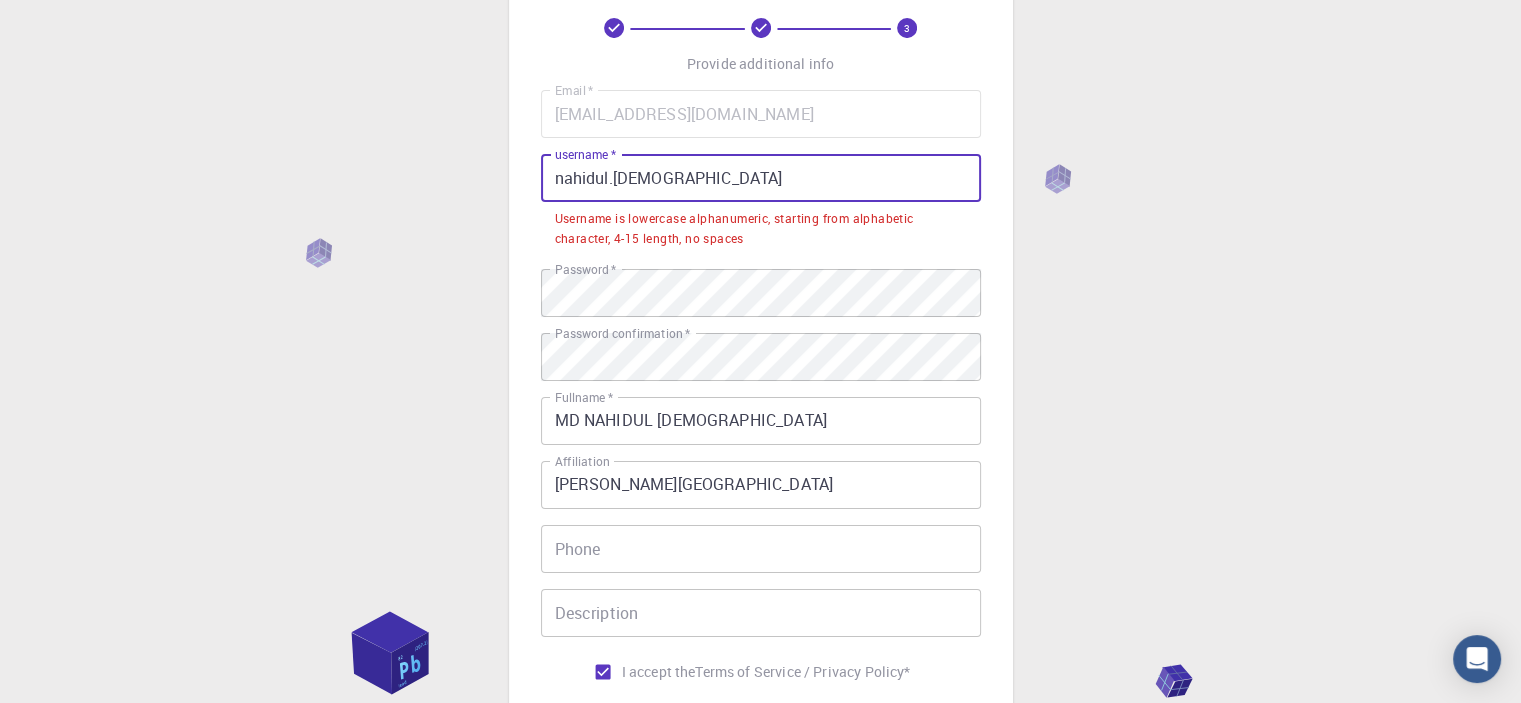 click on "nahidul.islam" at bounding box center [761, 178] 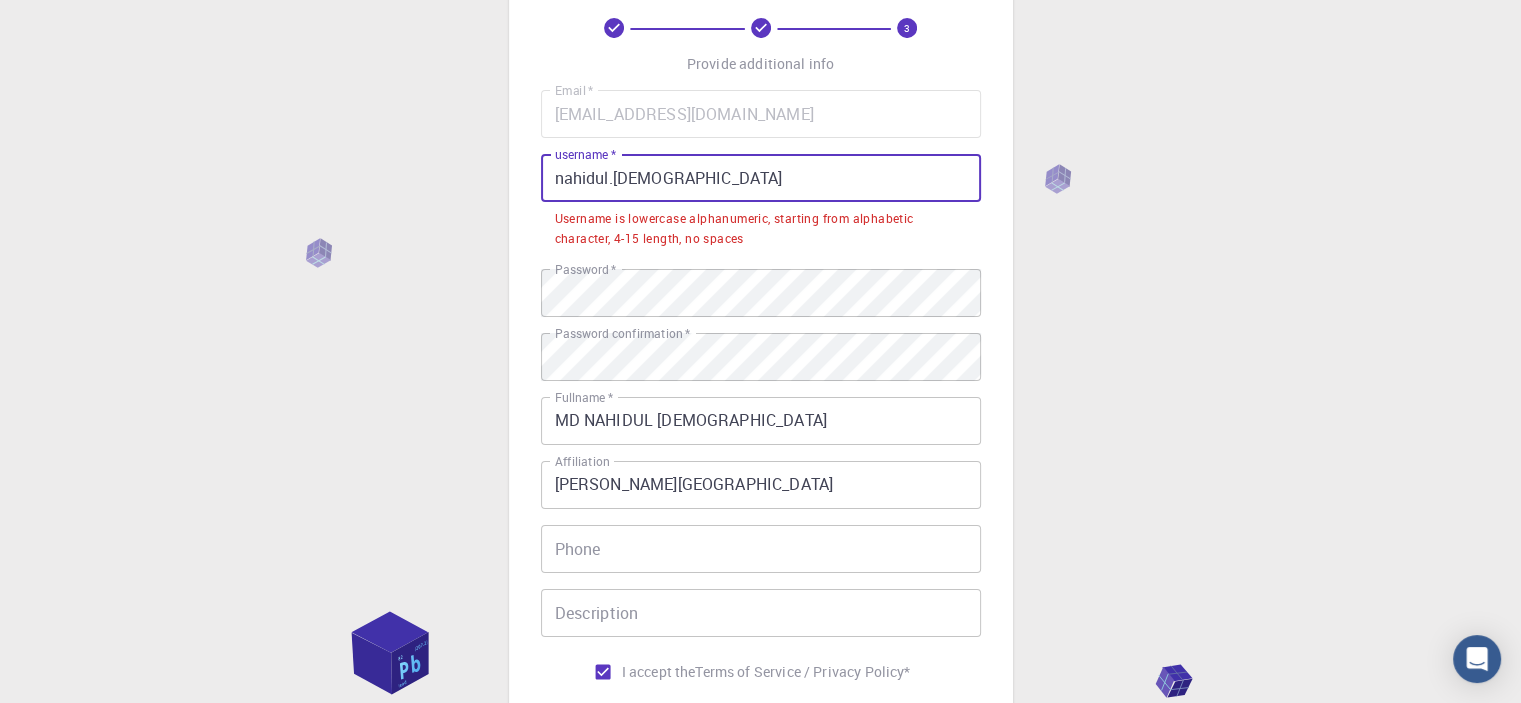 click on "nahidul.islam" at bounding box center [761, 178] 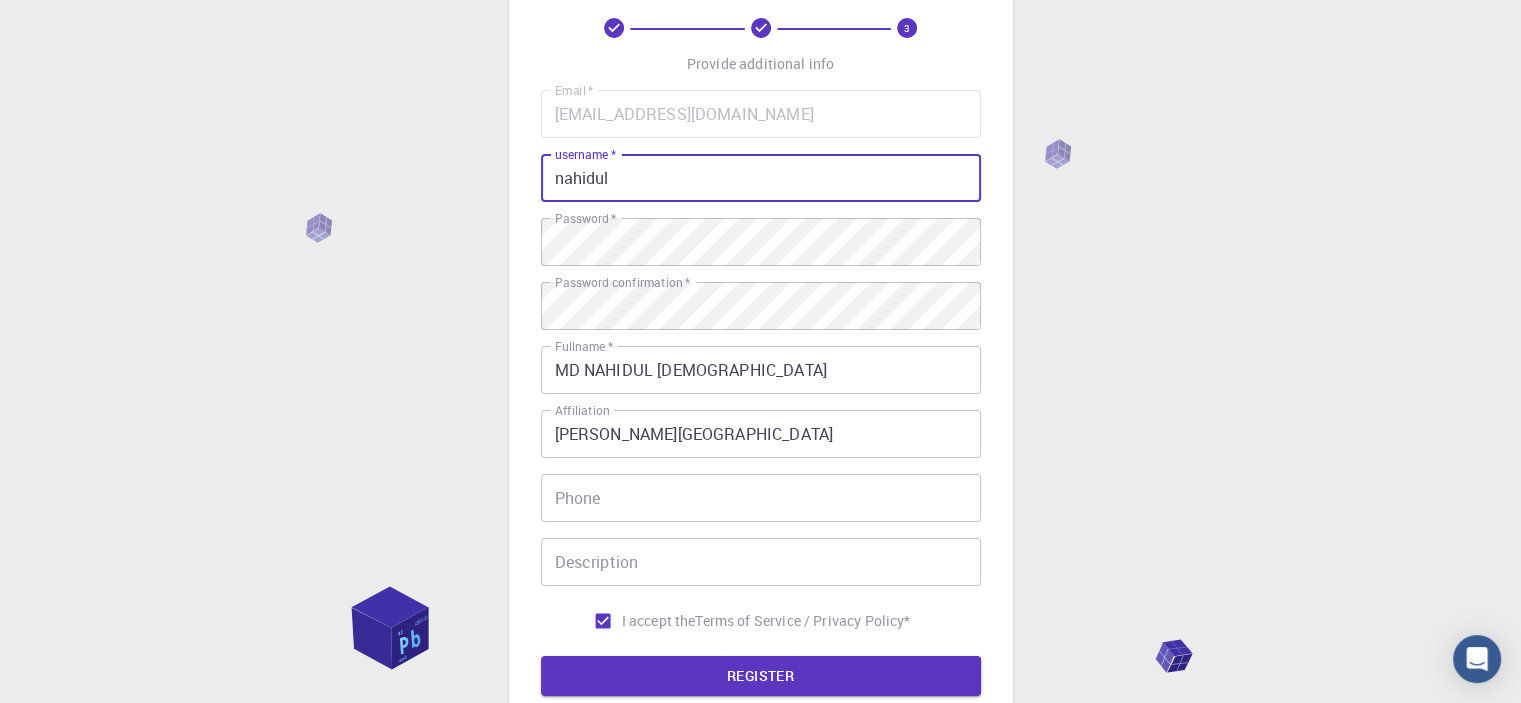 click on "nahidul" at bounding box center (761, 178) 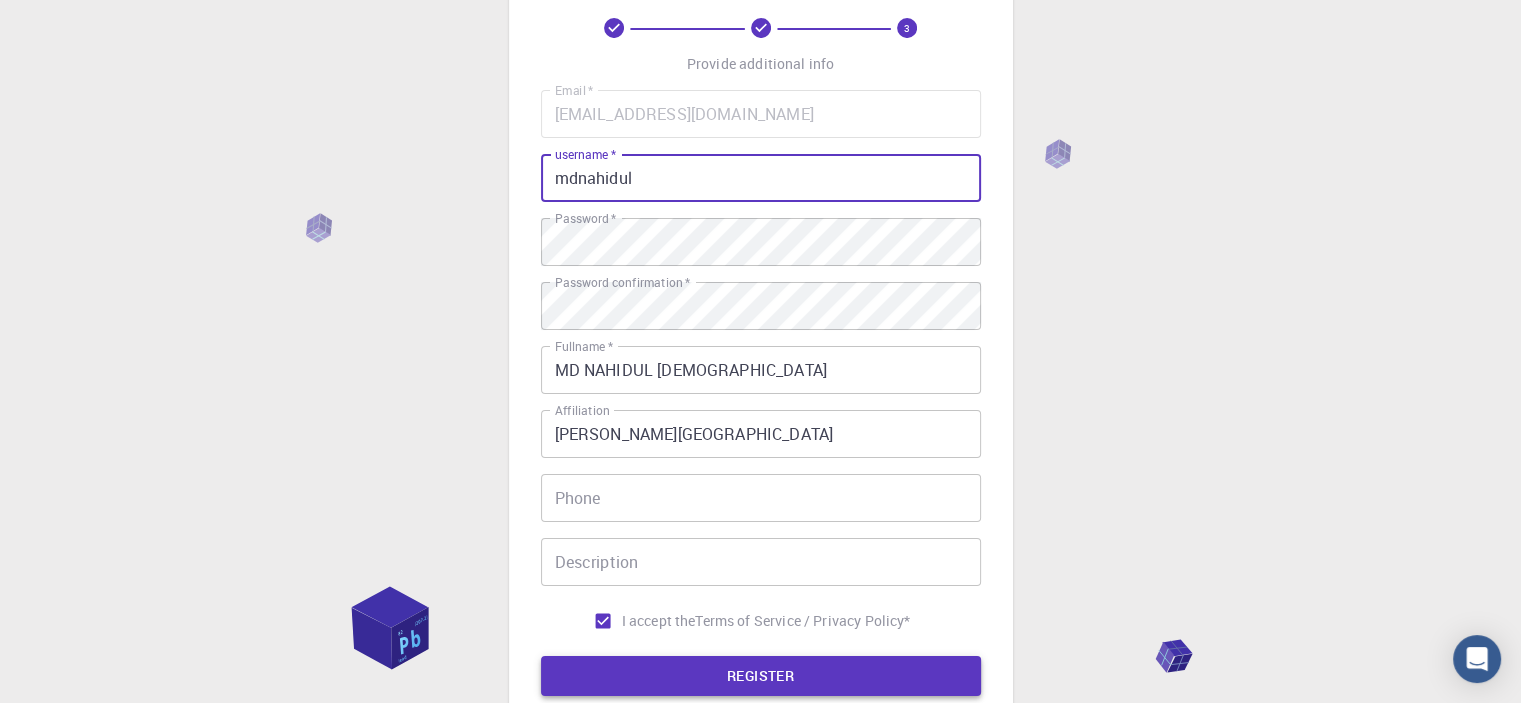 type on "mdnahidul" 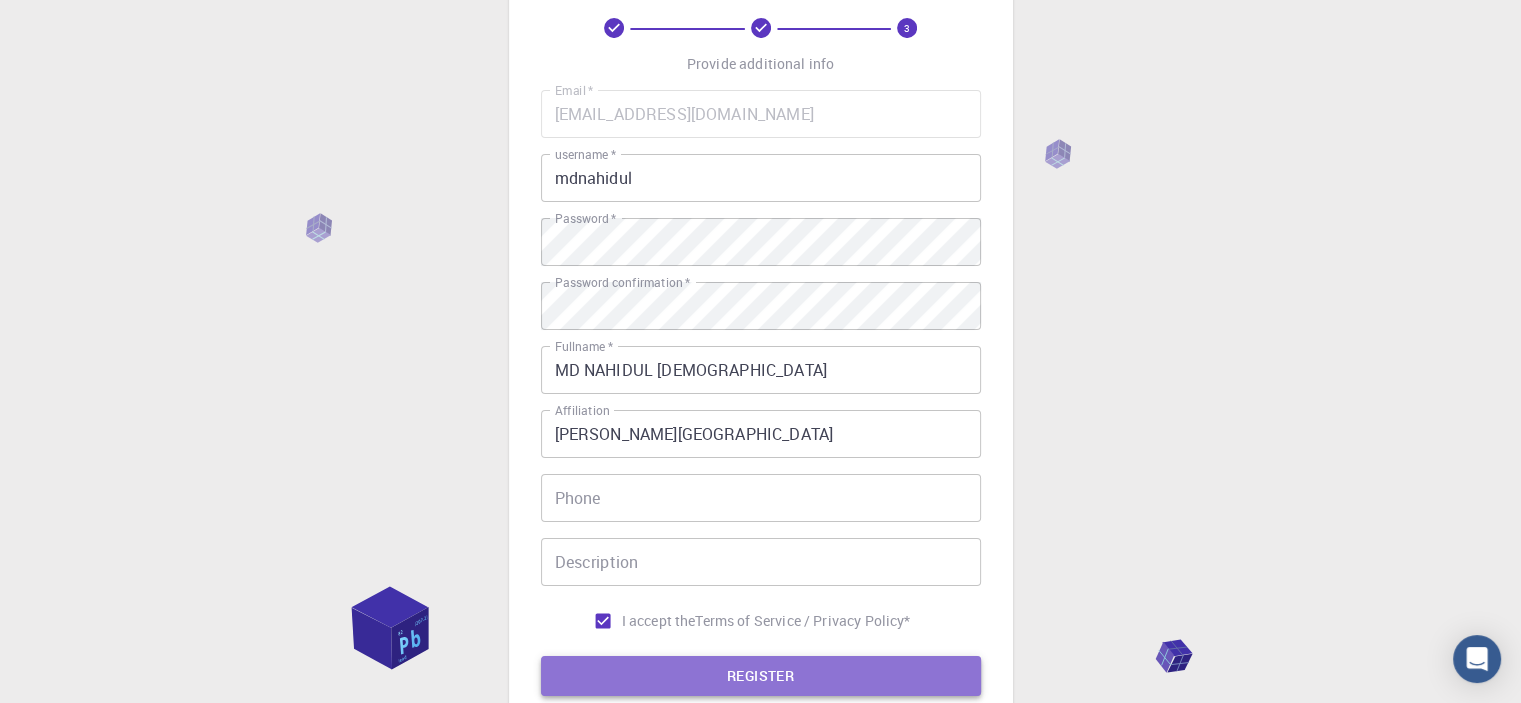 click on "REGISTER" at bounding box center (761, 676) 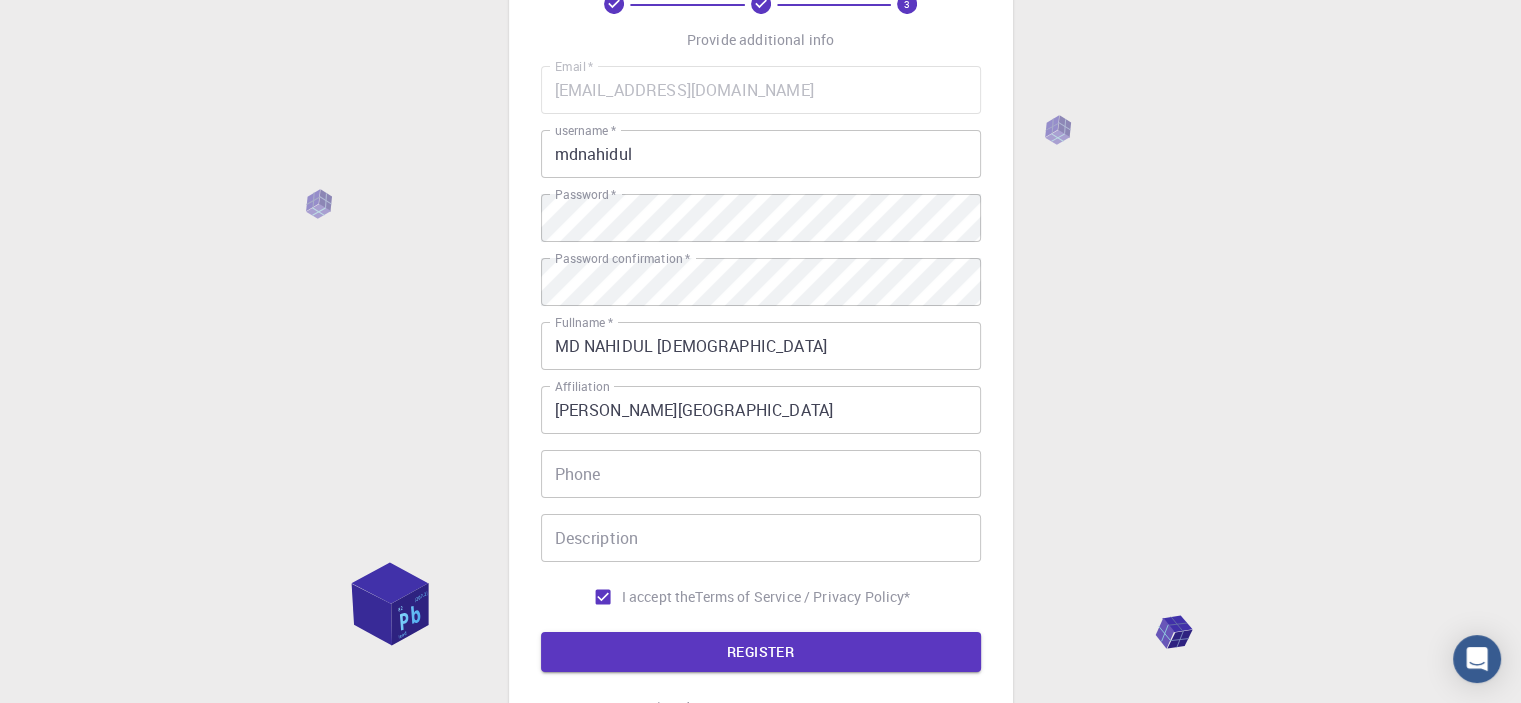 scroll, scrollTop: 0, scrollLeft: 0, axis: both 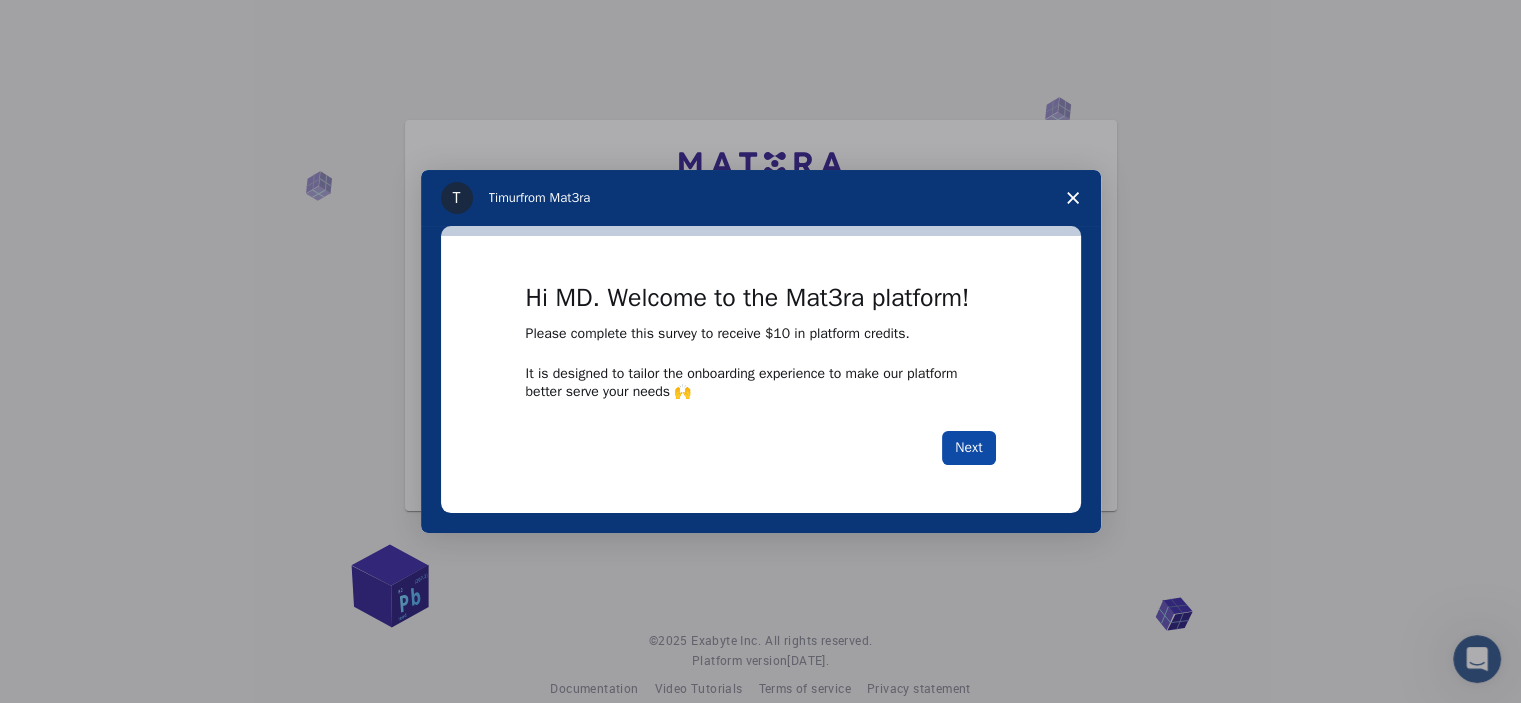 click on "Next" at bounding box center (968, 448) 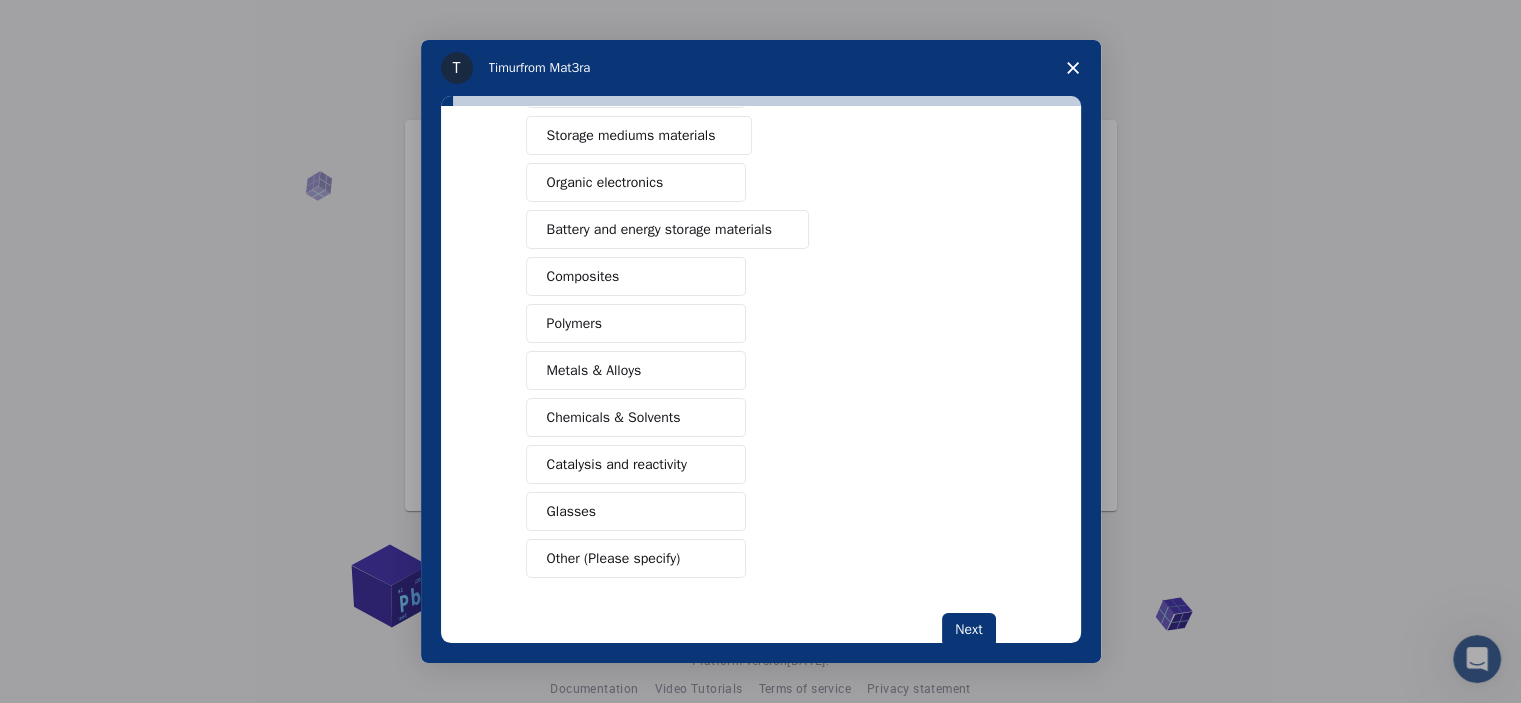 scroll, scrollTop: 228, scrollLeft: 0, axis: vertical 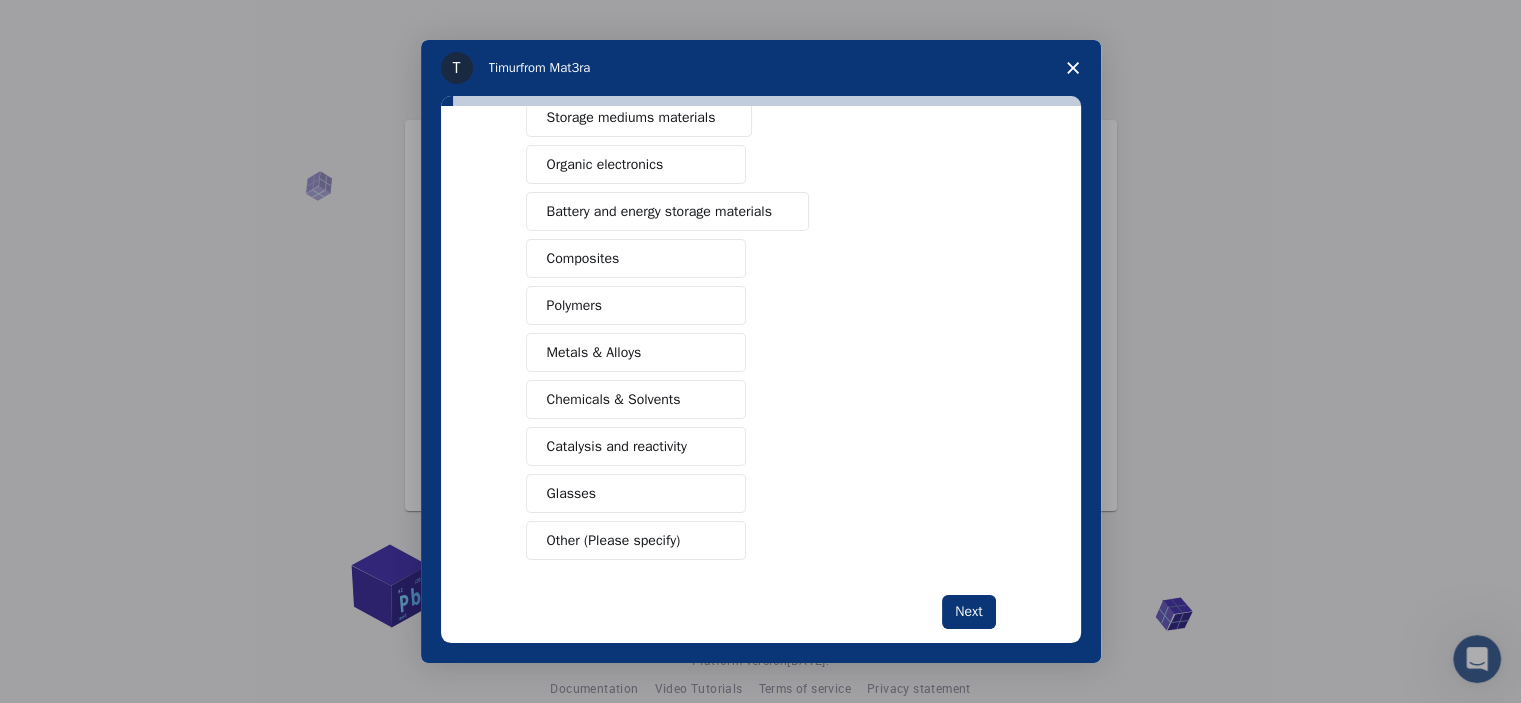 click on "Polymers" at bounding box center [574, 305] 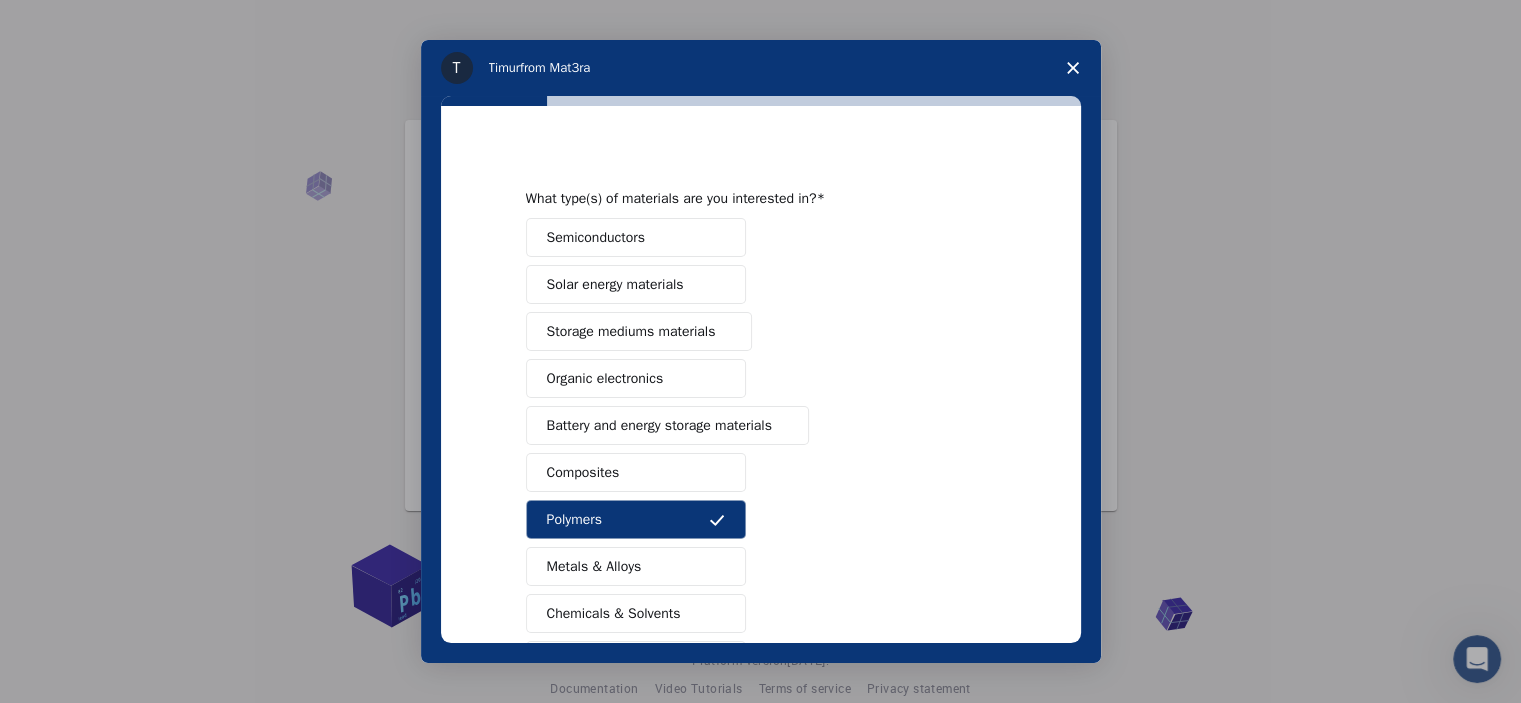 scroll, scrollTop: 13, scrollLeft: 0, axis: vertical 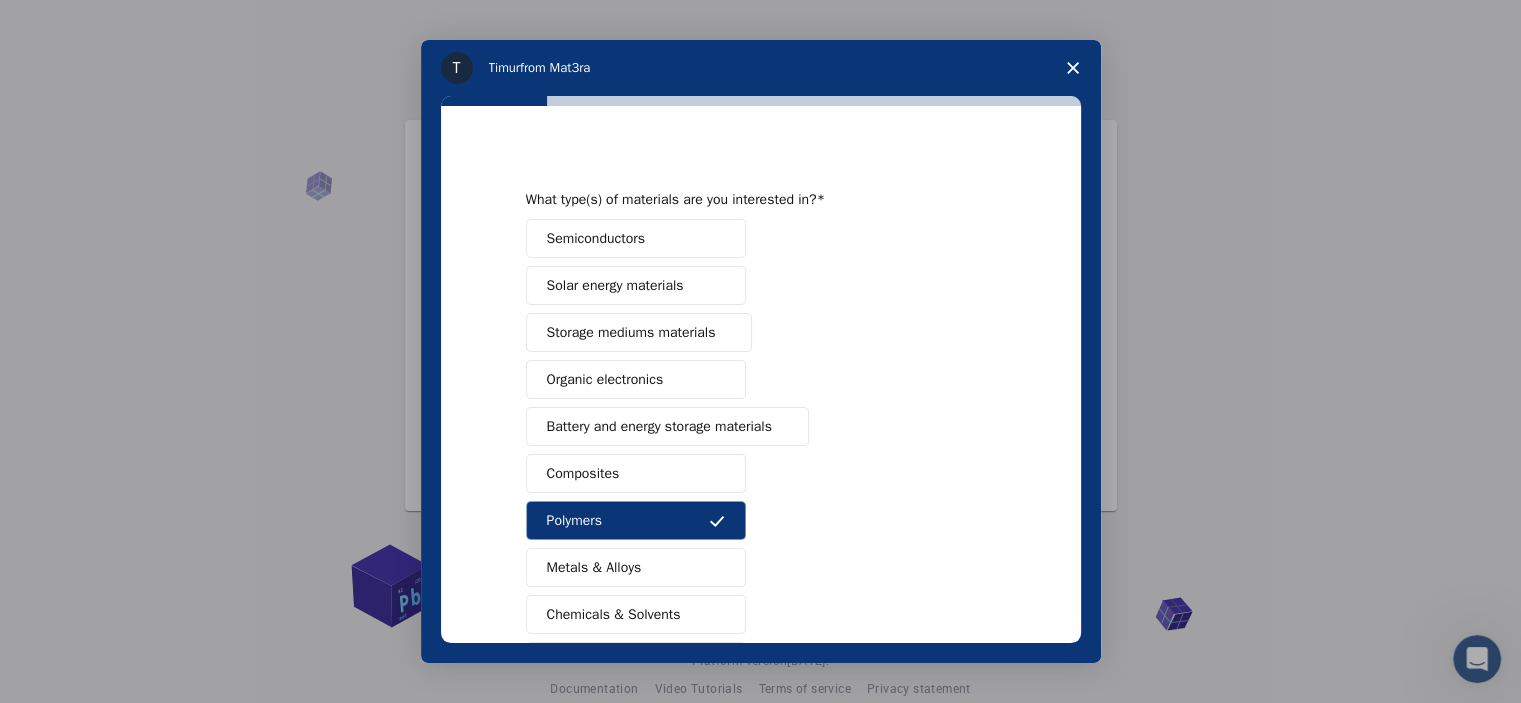 click on "Semiconductors" at bounding box center (596, 238) 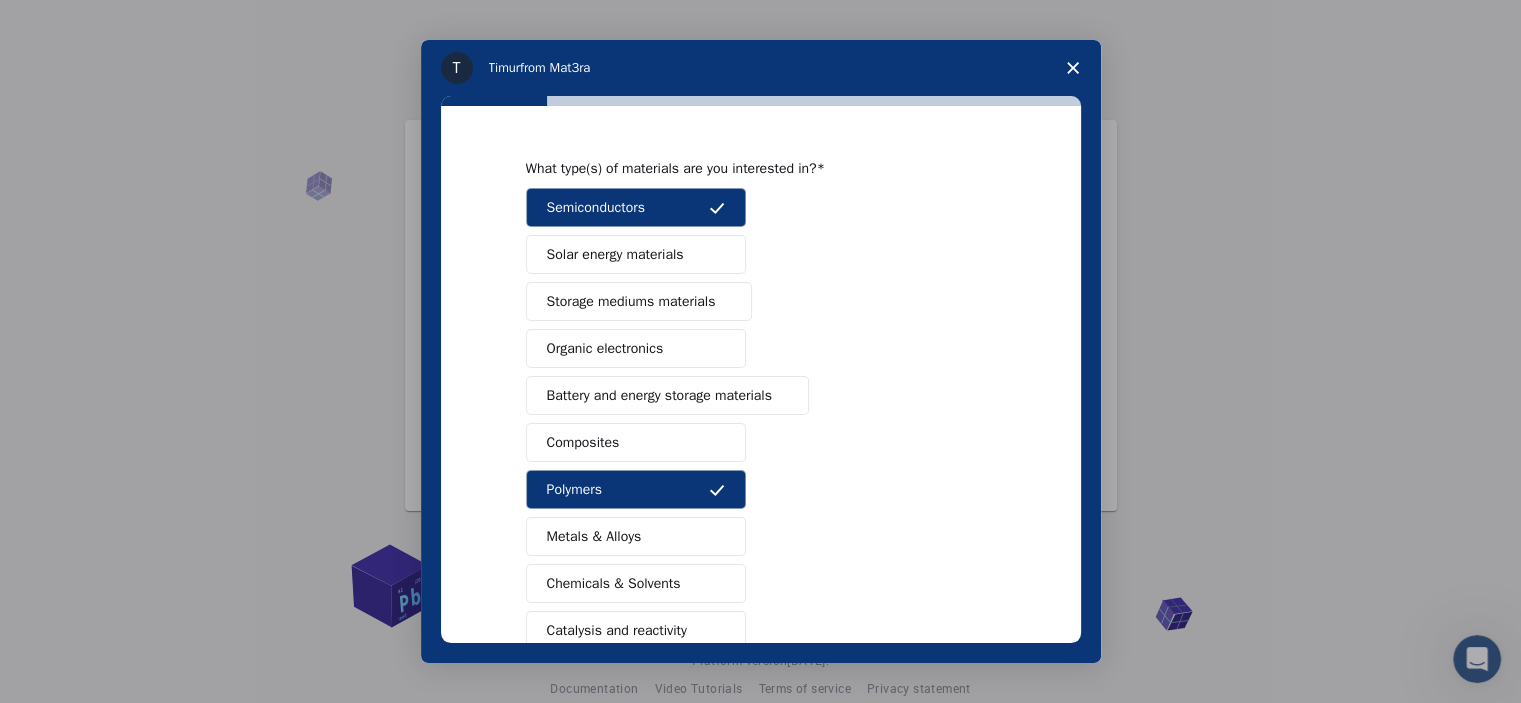 scroll, scrollTop: 52, scrollLeft: 0, axis: vertical 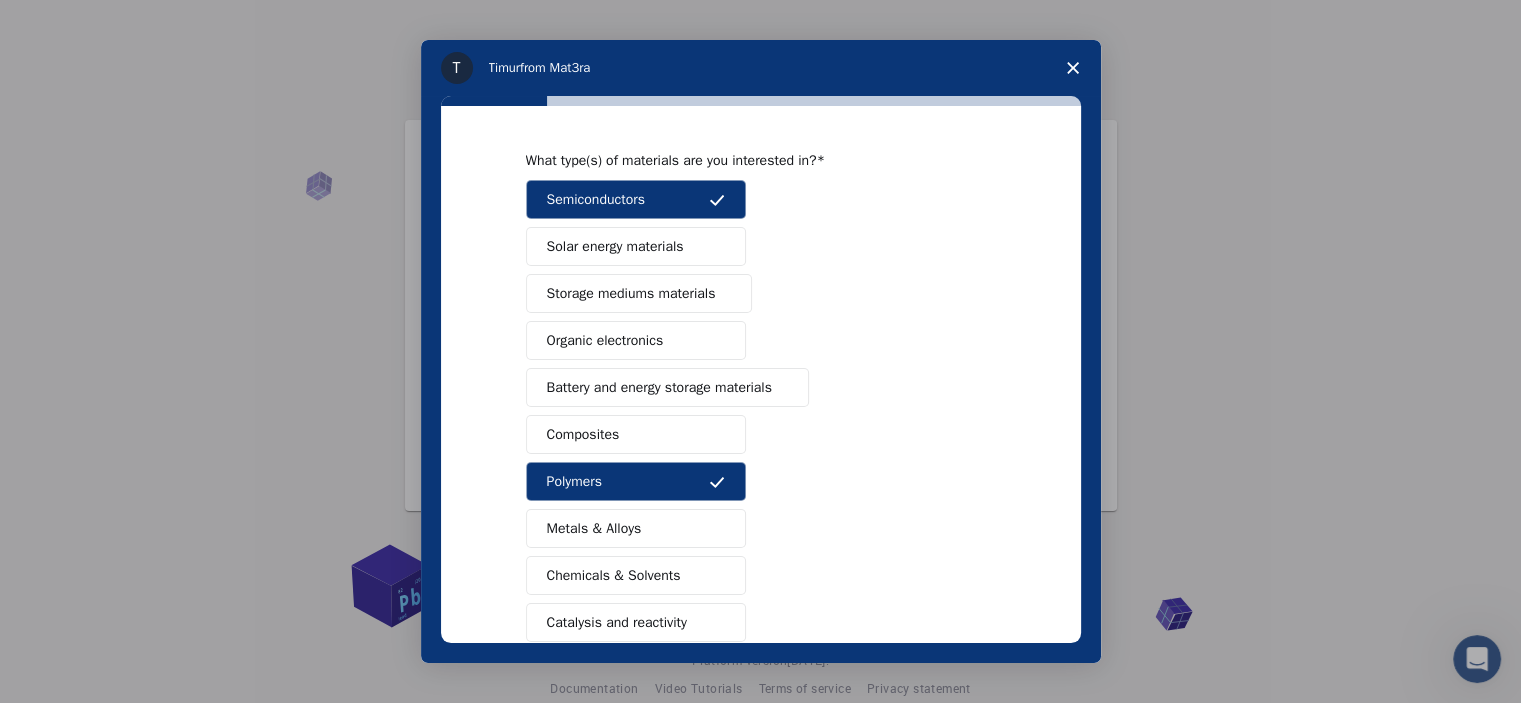 click on "Solar energy materials" at bounding box center [615, 246] 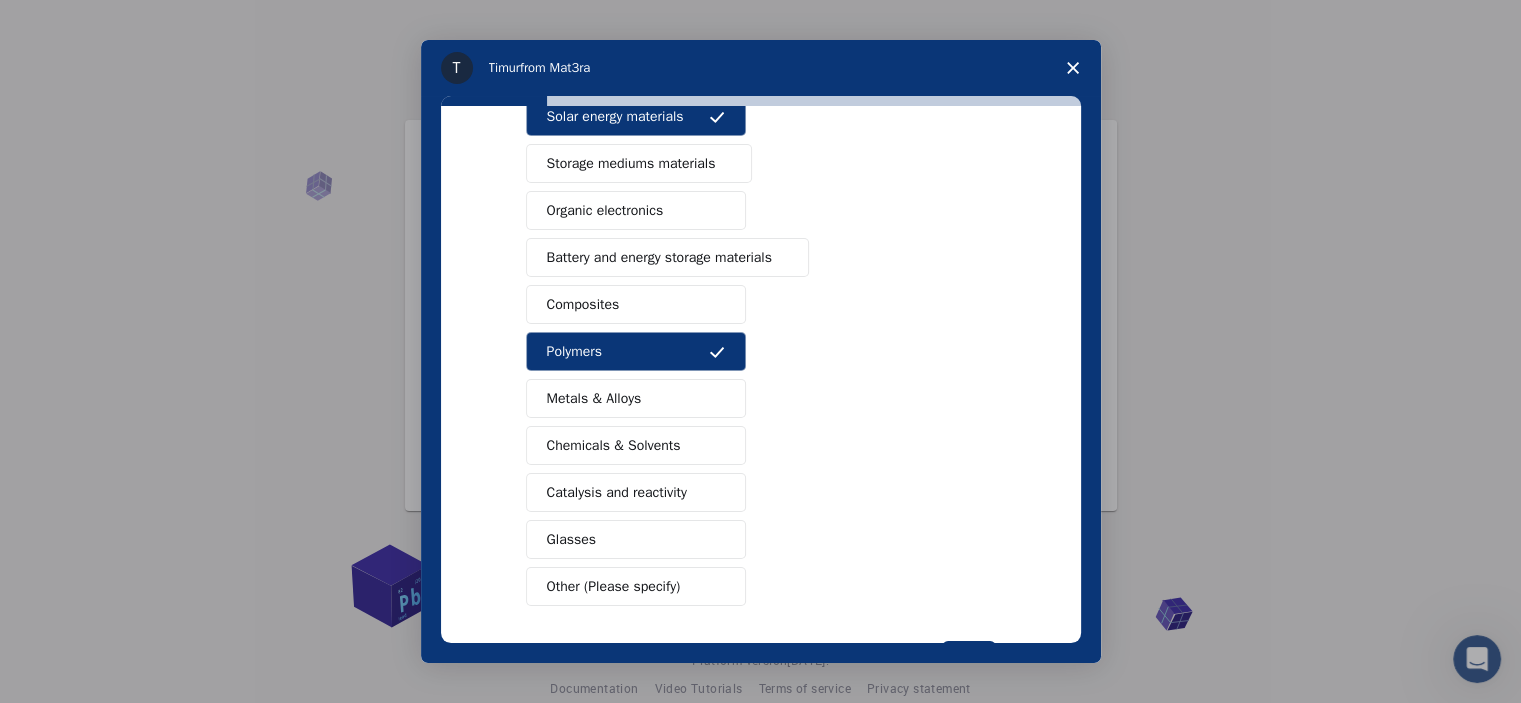scroll, scrollTop: 256, scrollLeft: 0, axis: vertical 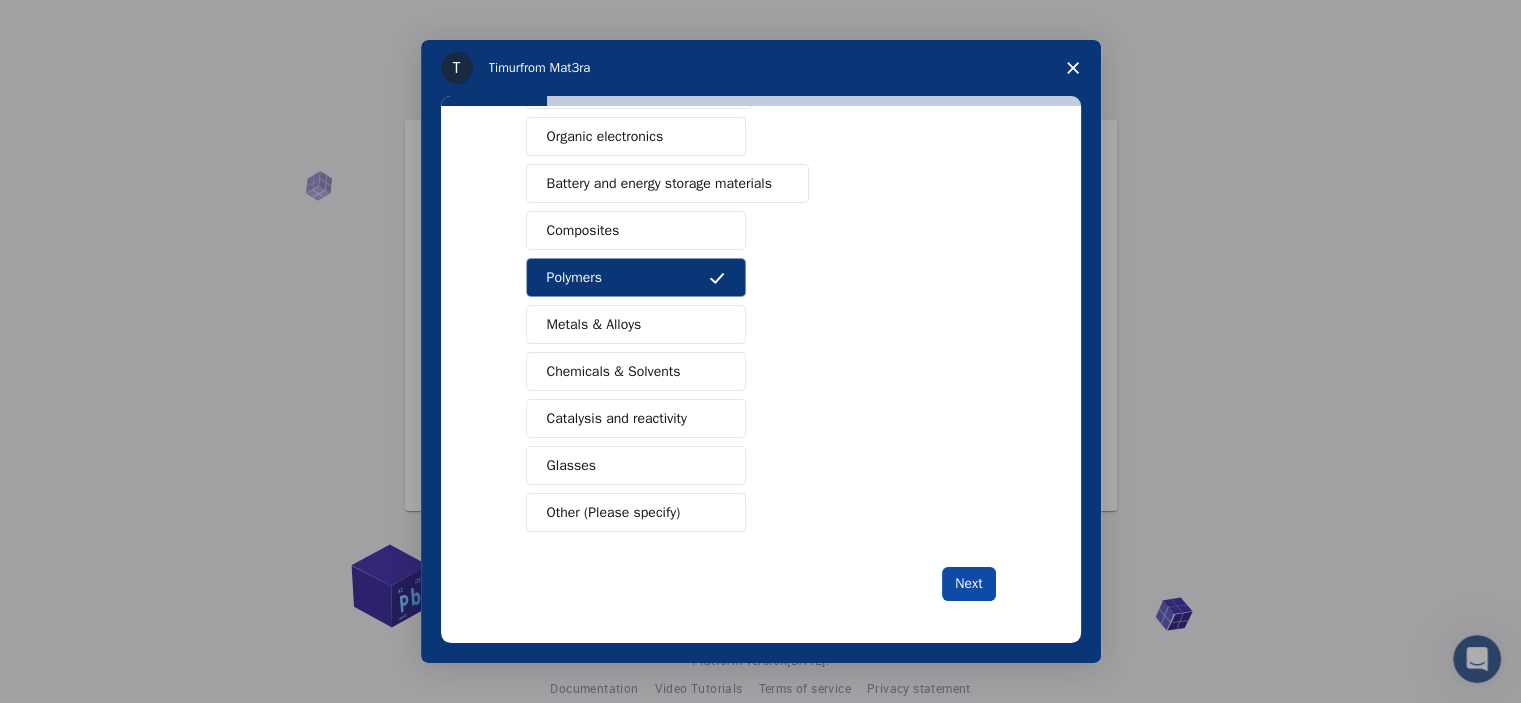 click on "Next" at bounding box center [968, 584] 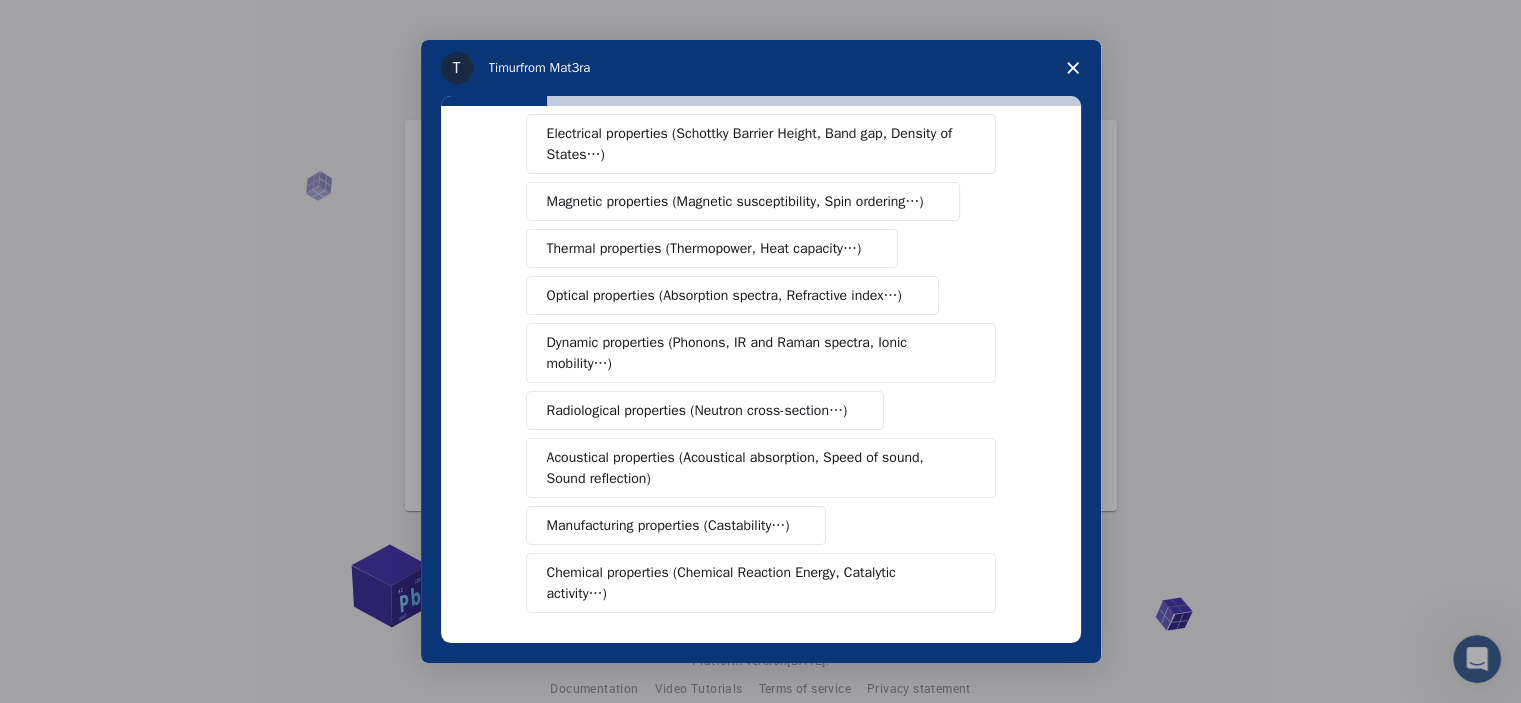 scroll, scrollTop: 141, scrollLeft: 0, axis: vertical 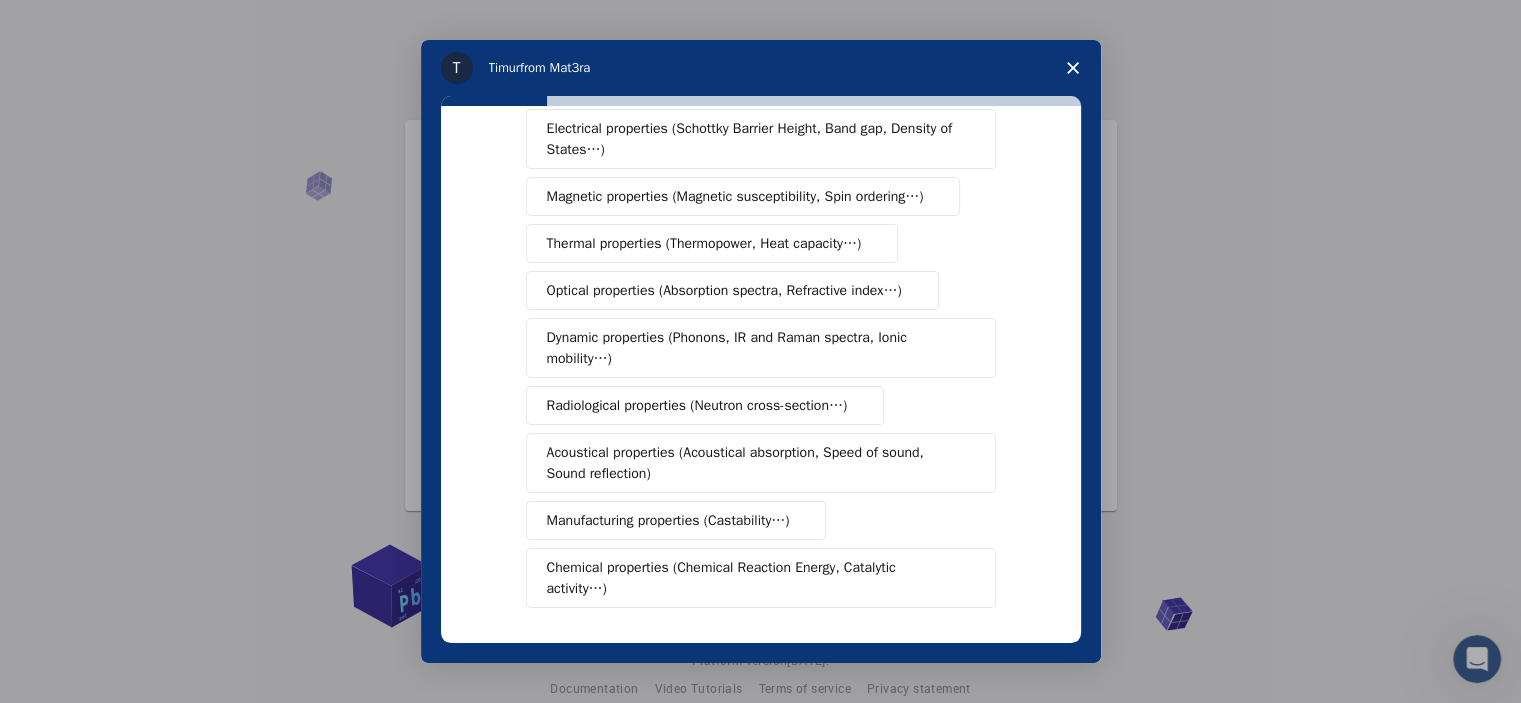 click on "Optical properties (Absorption spectra, Refractive index…)" at bounding box center (724, 290) 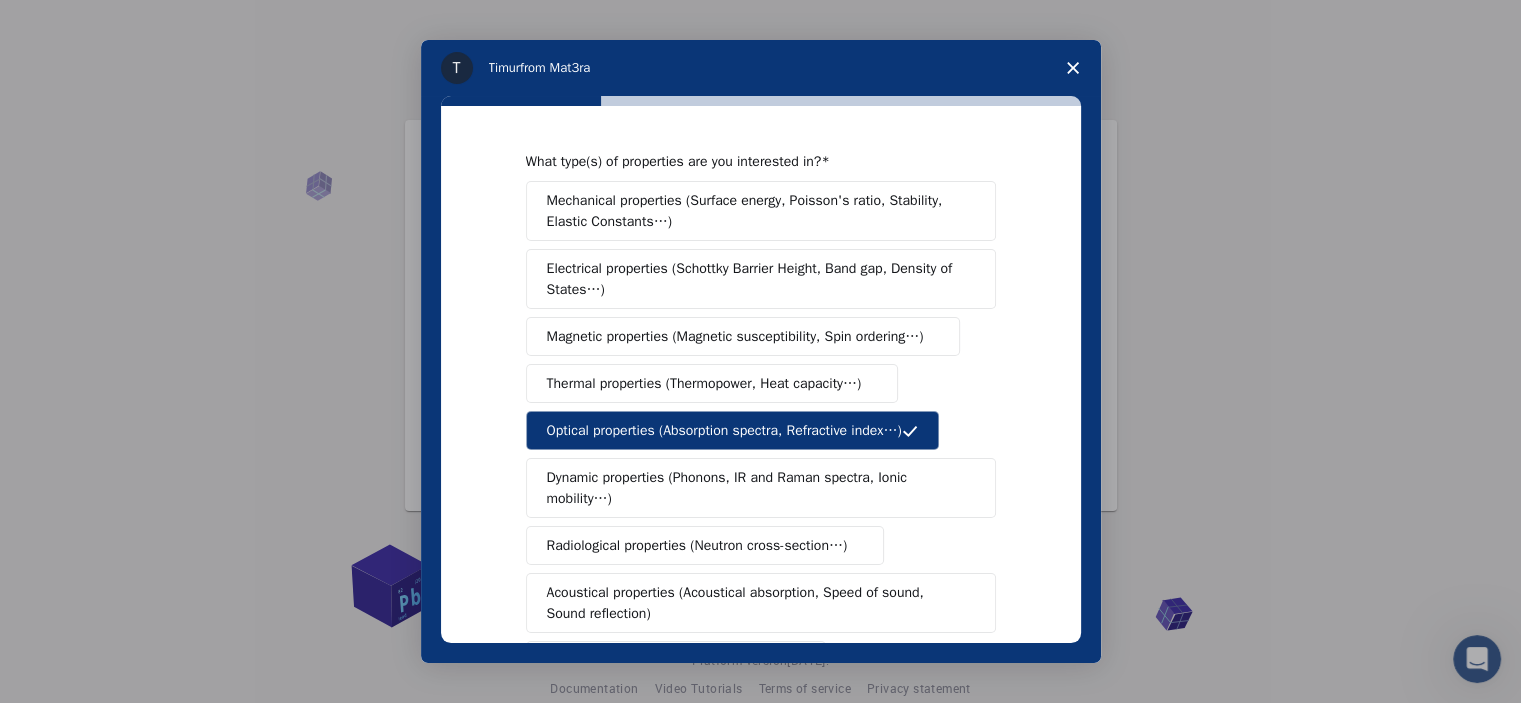 scroll, scrollTop: 0, scrollLeft: 0, axis: both 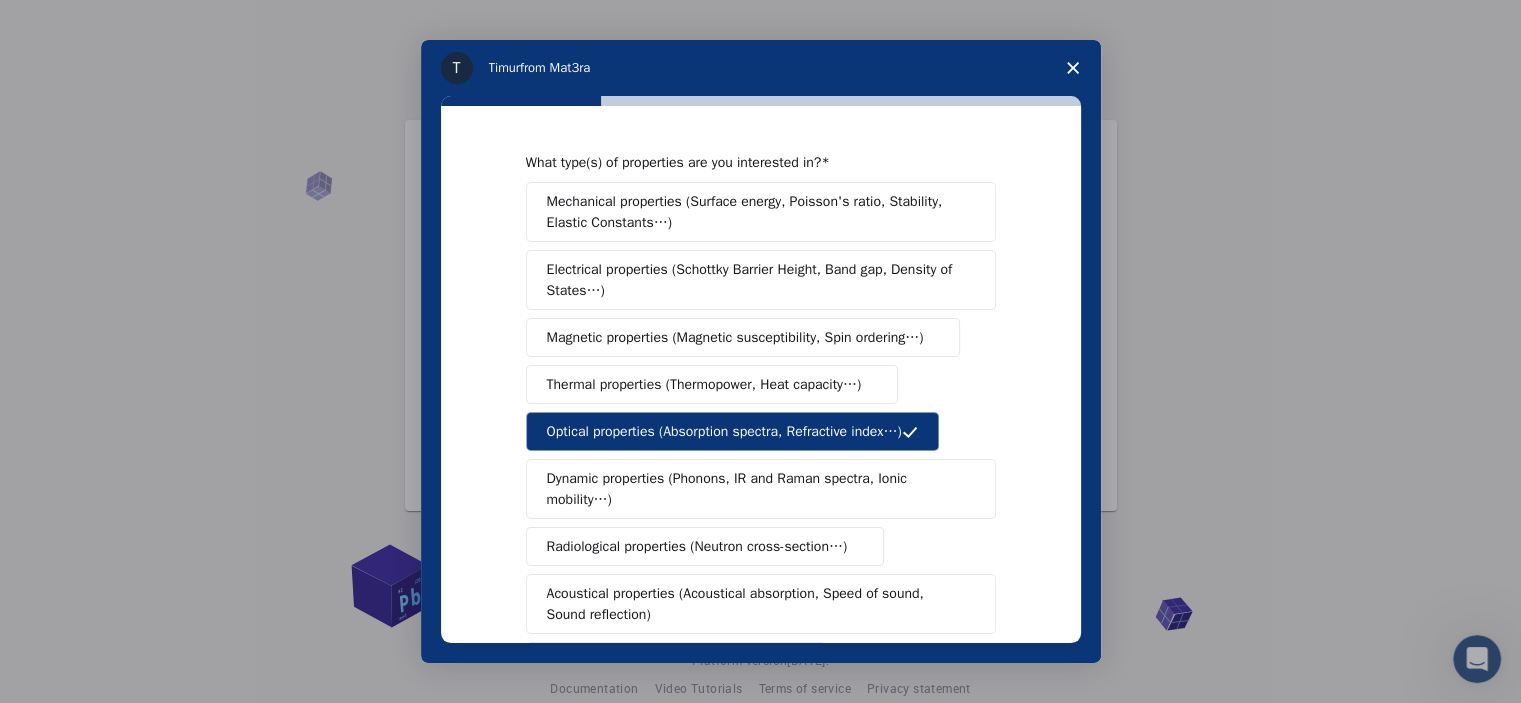 click on "Mechanical properties (Surface energy, Poisson's ratio, Stability, Elastic Constants…)" at bounding box center (754, 212) 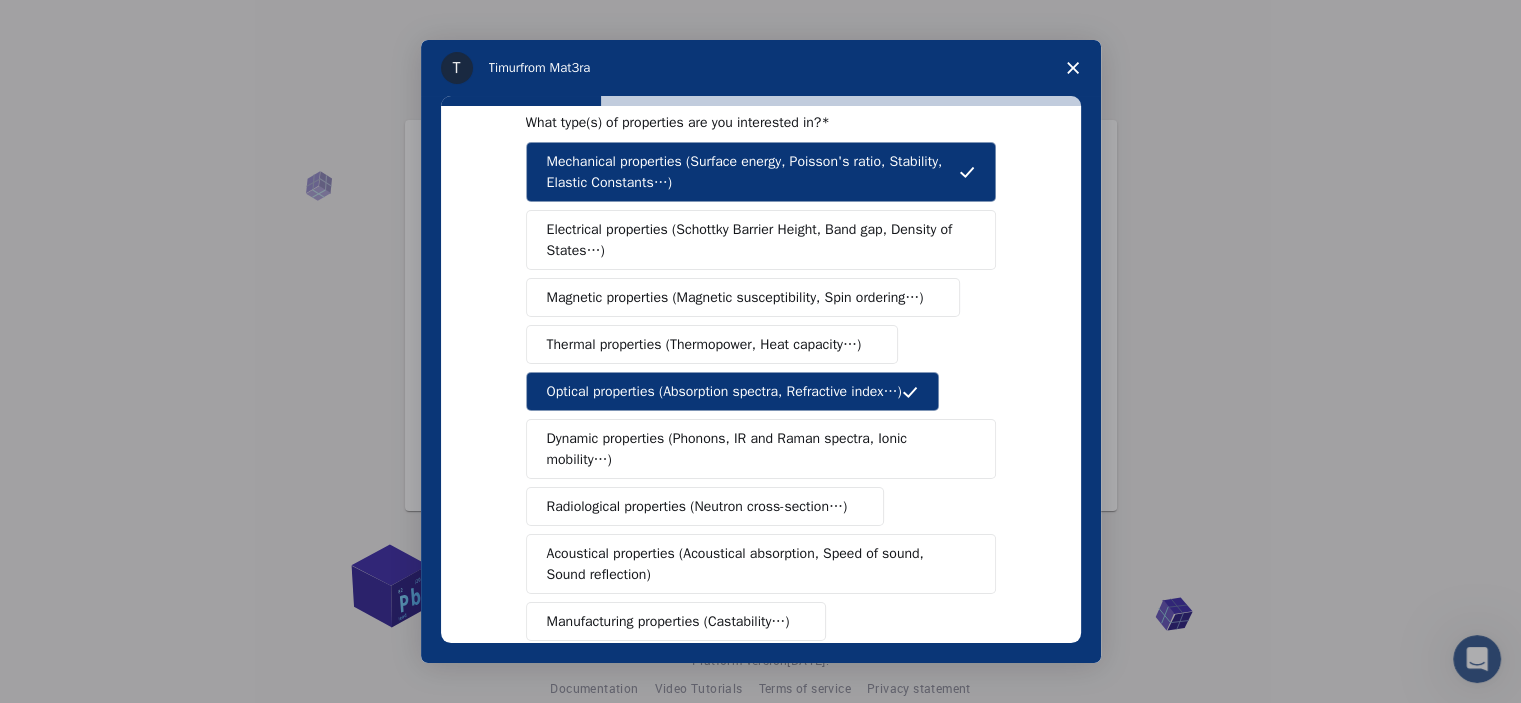 scroll, scrollTop: 41, scrollLeft: 0, axis: vertical 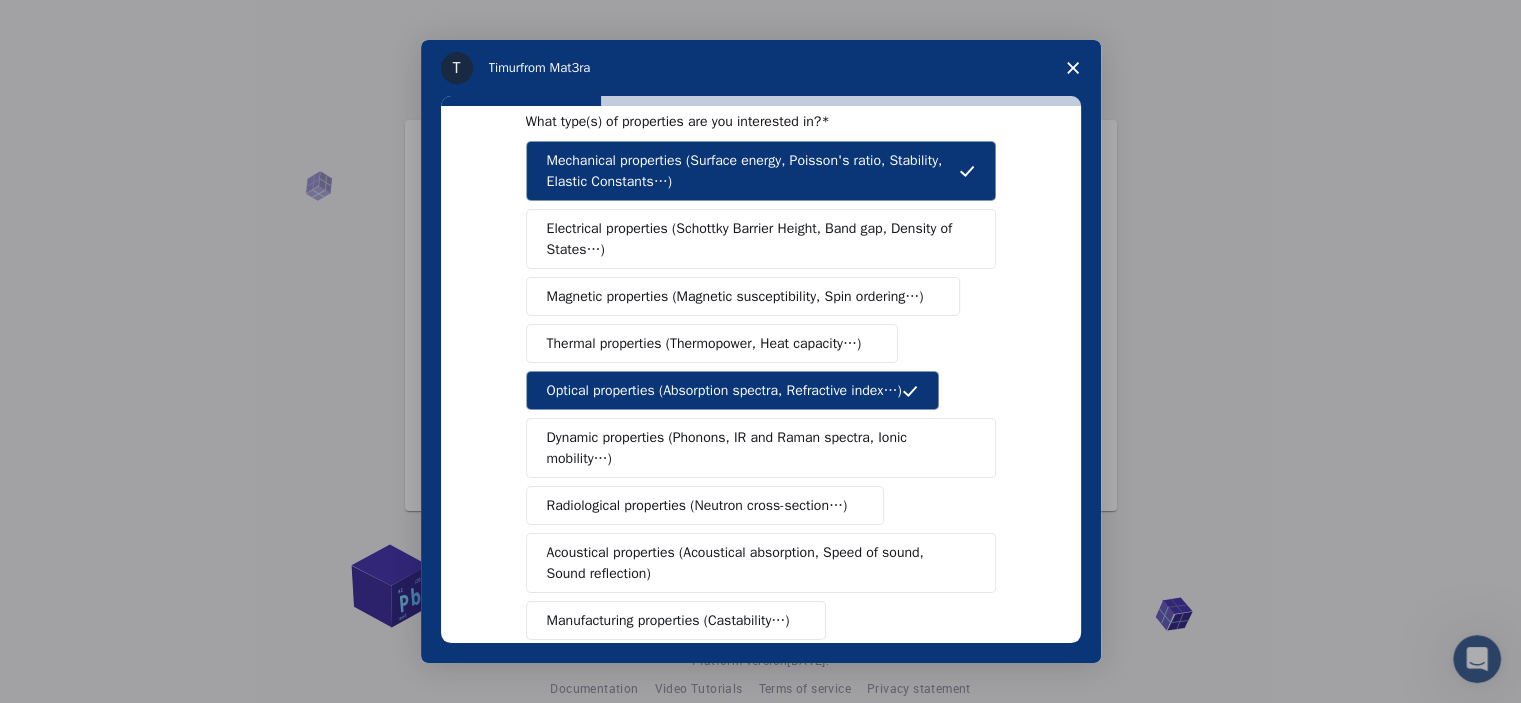 click on "Magnetic properties (Magnetic susceptibility, Spin ordering…)" at bounding box center [735, 296] 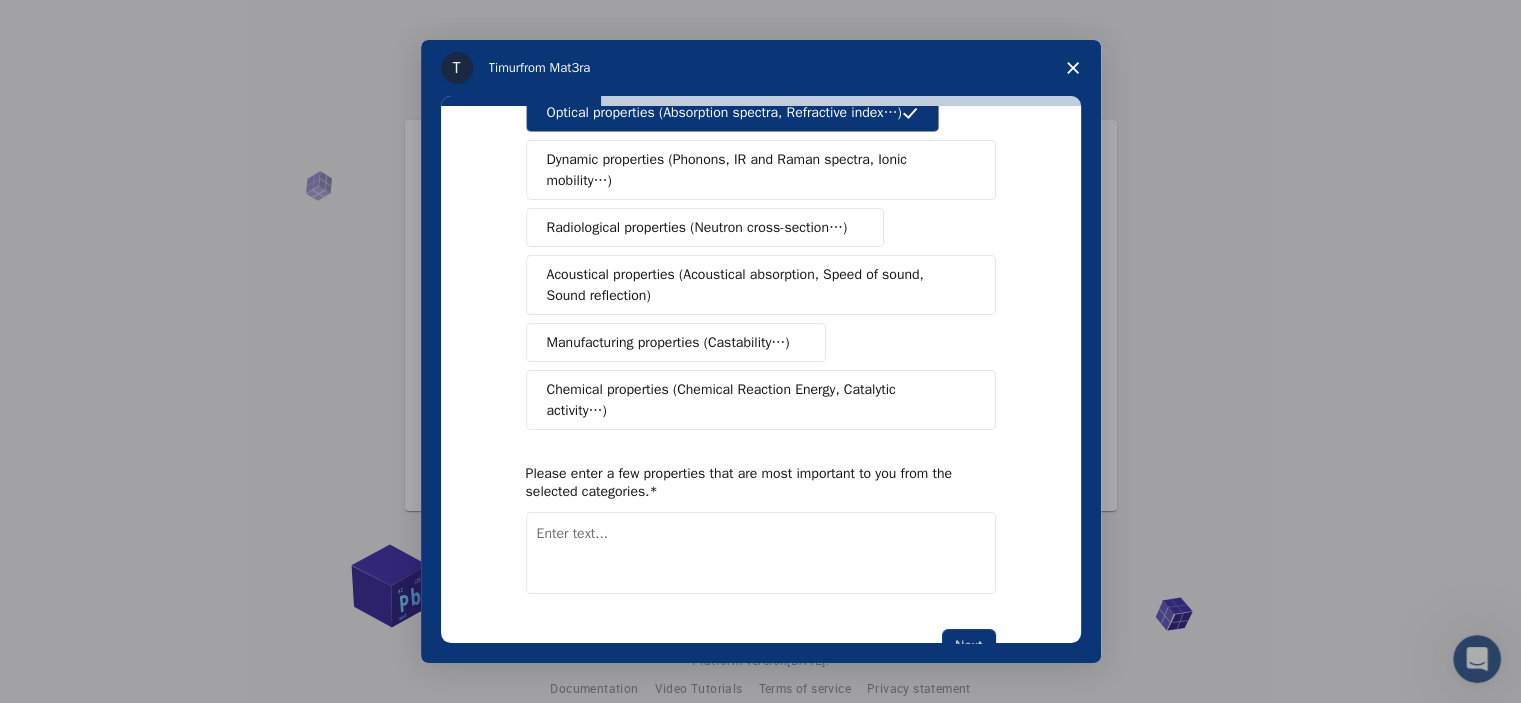 scroll, scrollTop: 316, scrollLeft: 0, axis: vertical 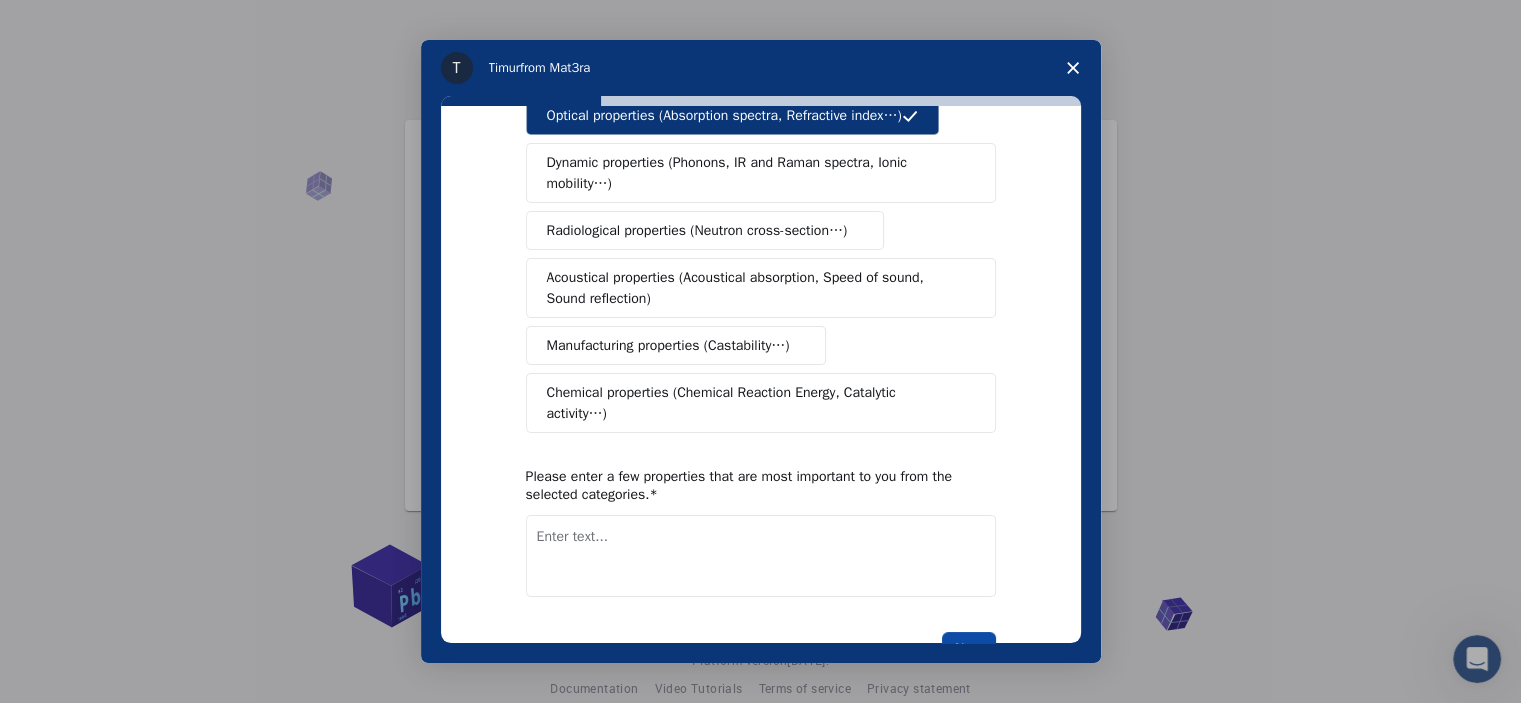 click on "Next" at bounding box center (968, 649) 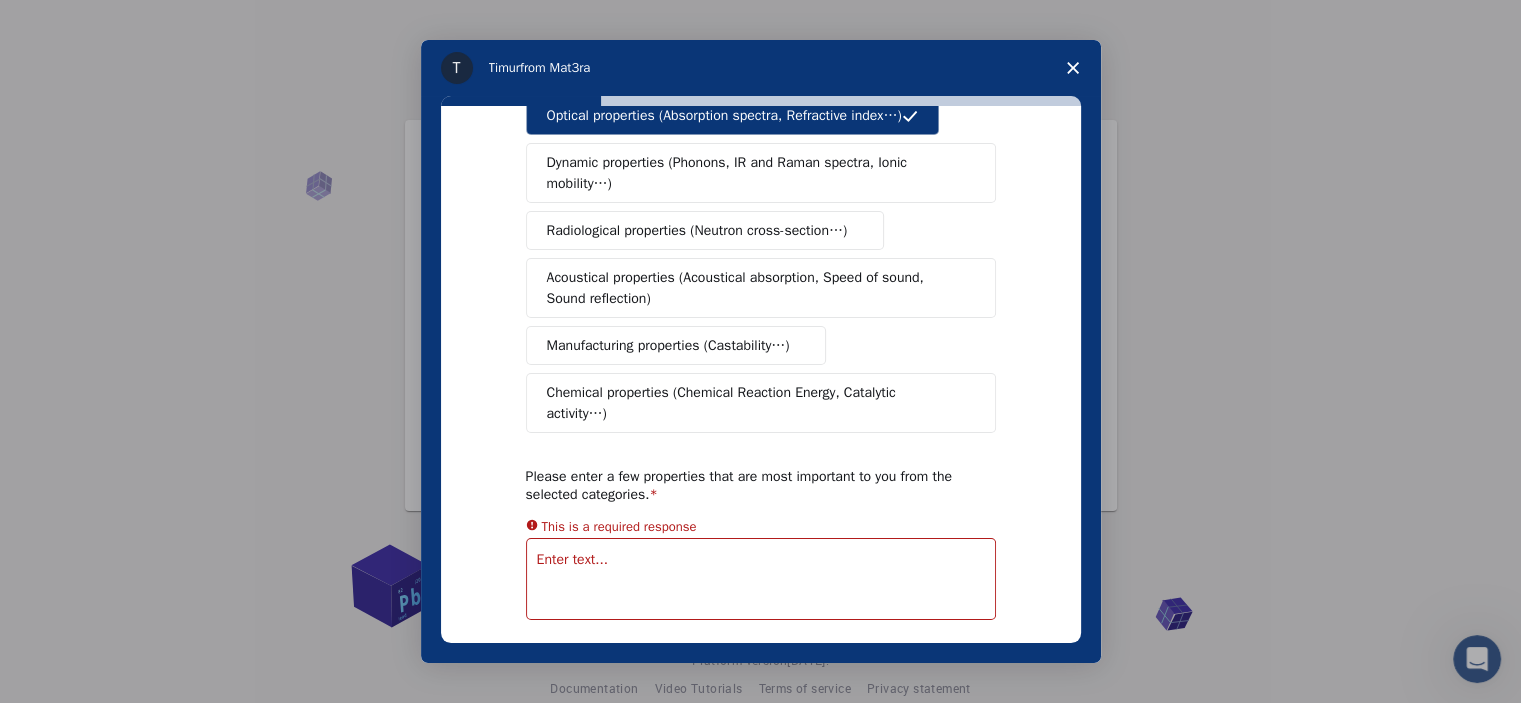click at bounding box center (761, 579) 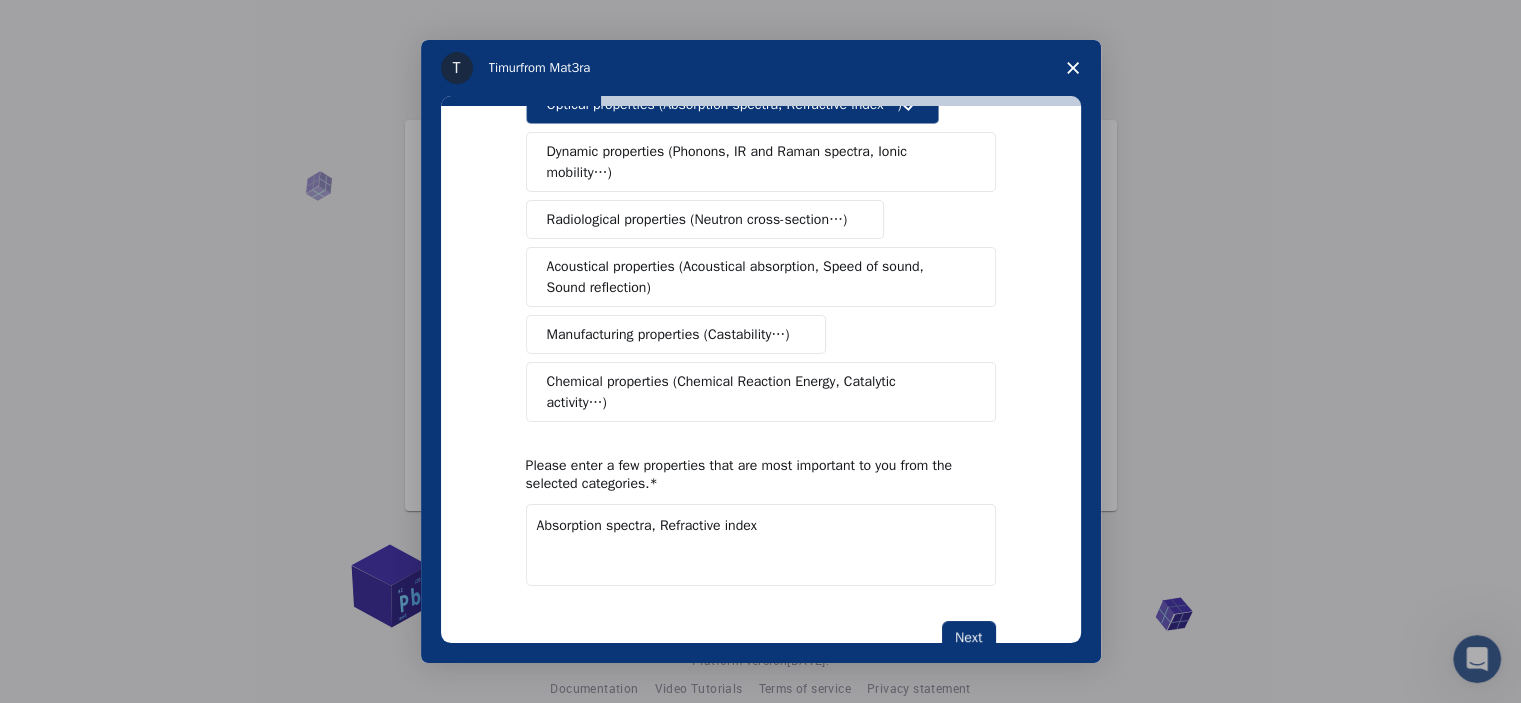 scroll, scrollTop: 360, scrollLeft: 0, axis: vertical 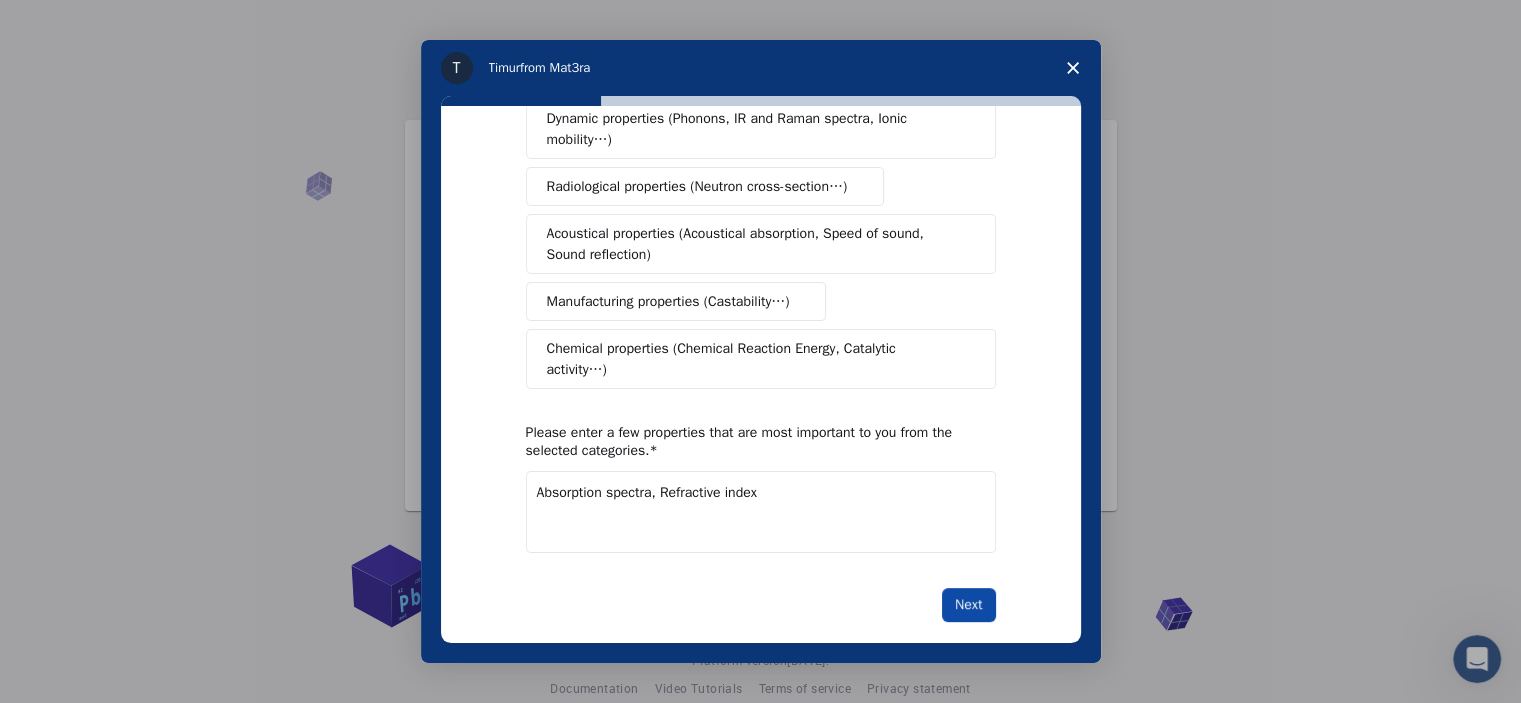 type on "Absorption spectra, Refractive index" 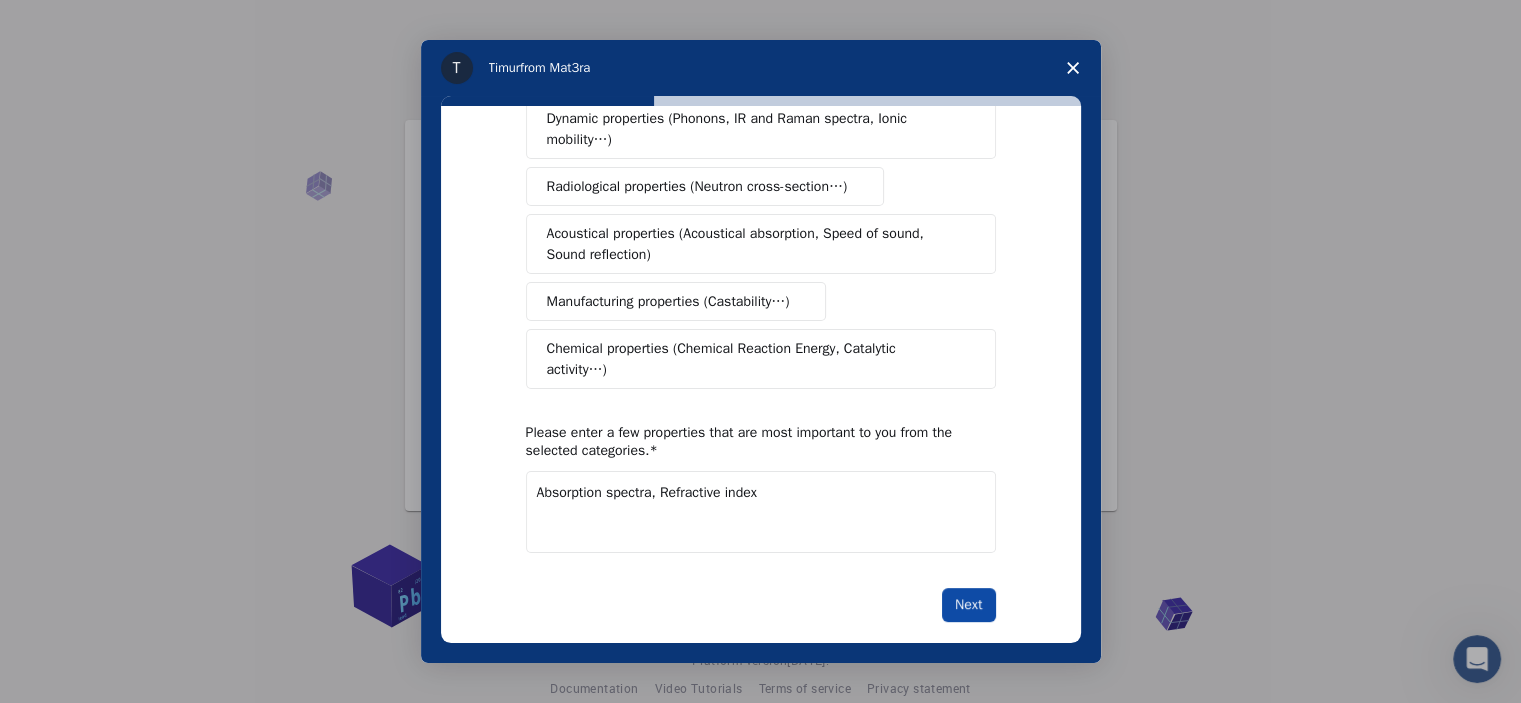 click on "Next" at bounding box center [968, 605] 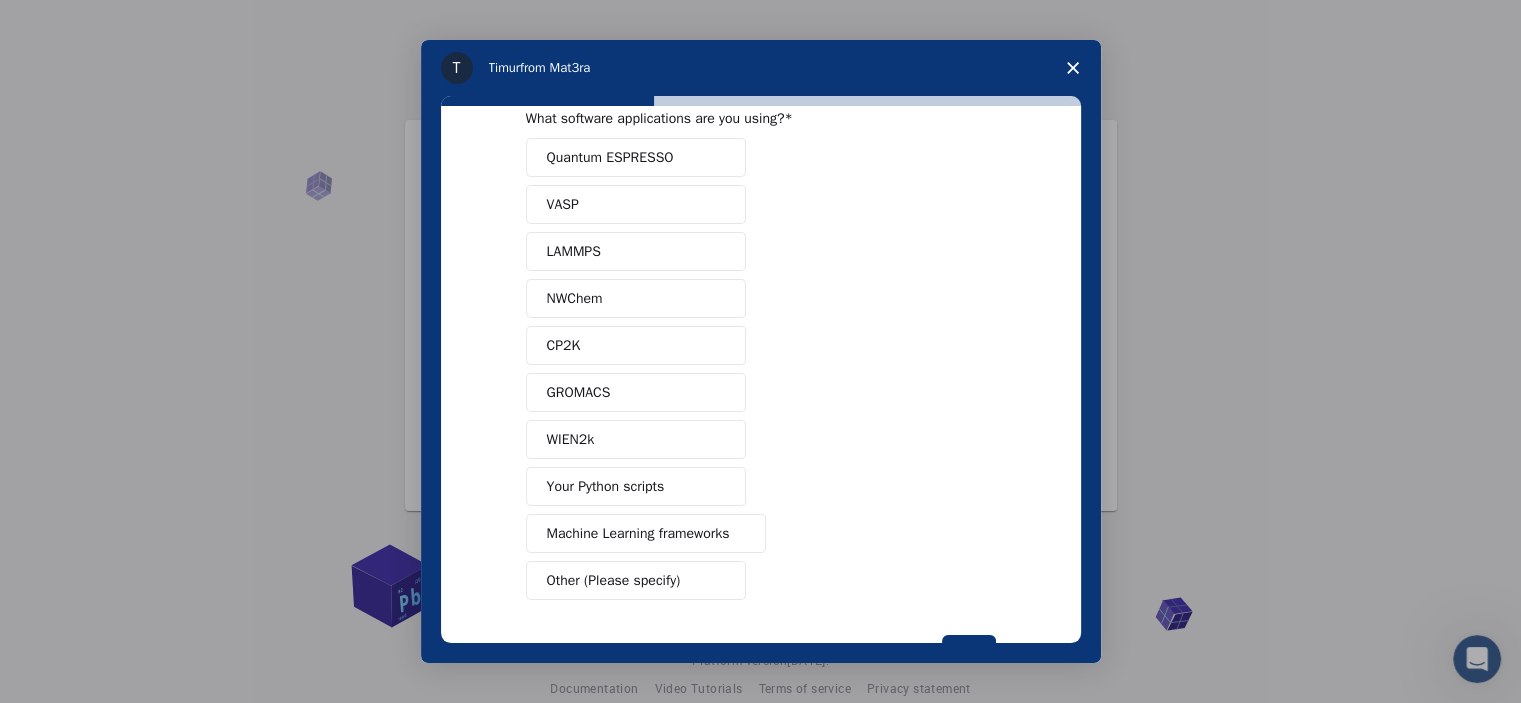 scroll, scrollTop: 55, scrollLeft: 0, axis: vertical 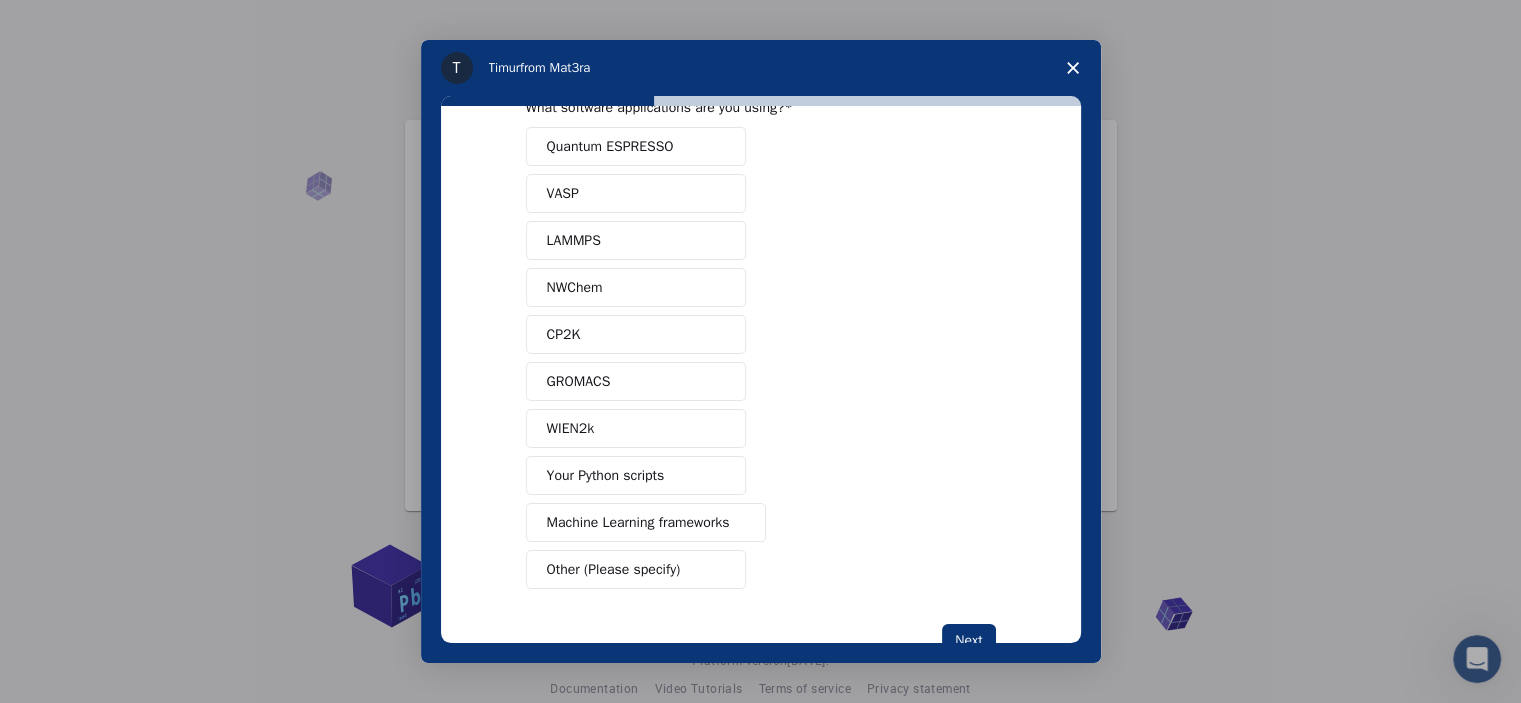click on "Machine Learning frameworks" at bounding box center (638, 522) 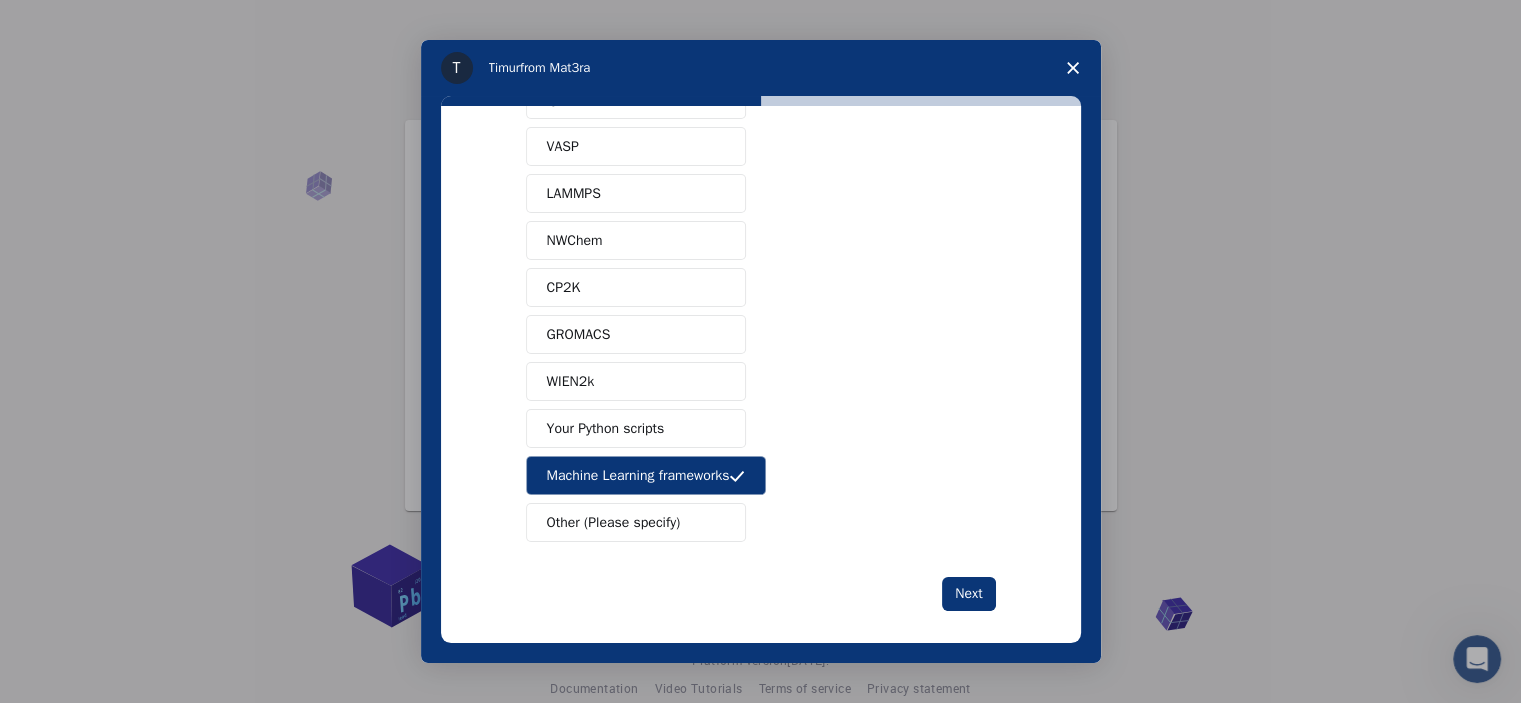 scroll, scrollTop: 113, scrollLeft: 0, axis: vertical 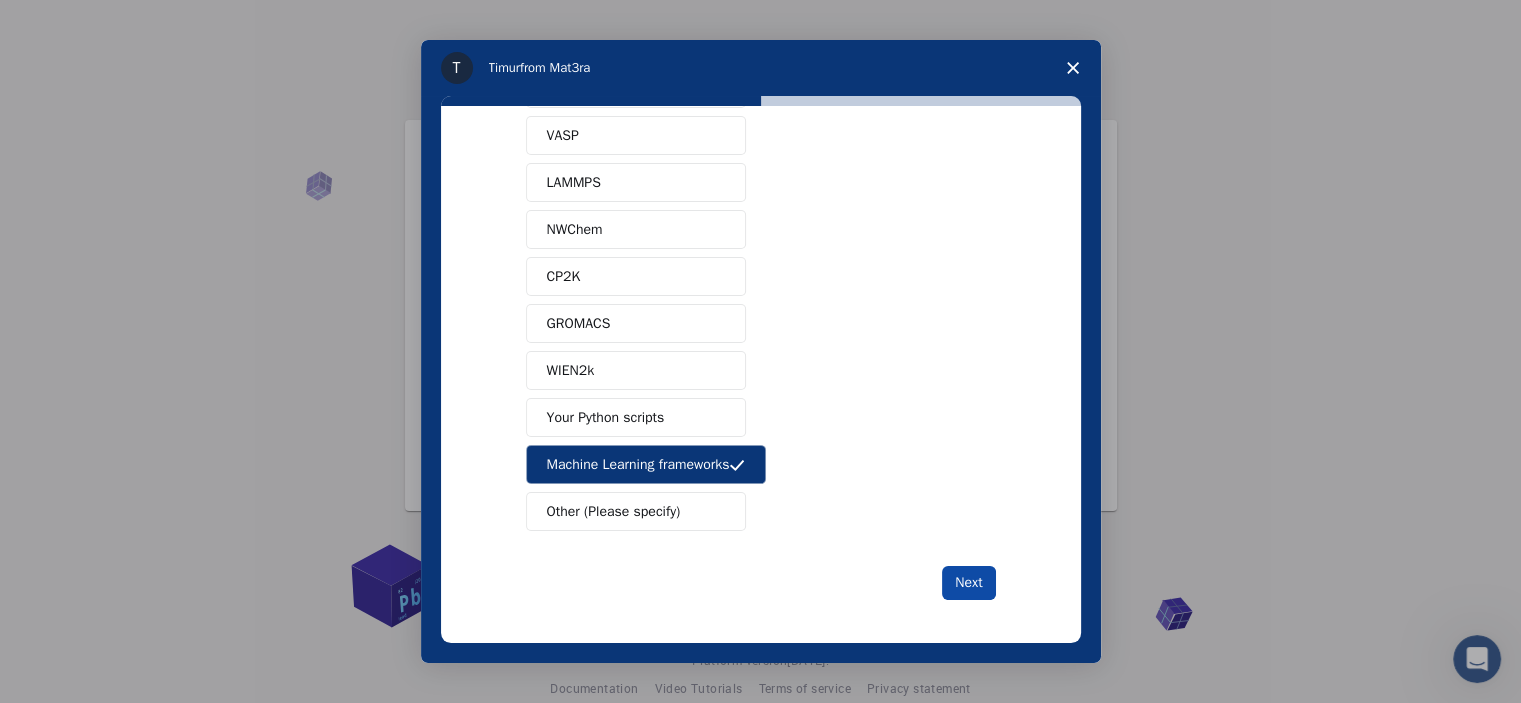 click on "Next" at bounding box center (968, 583) 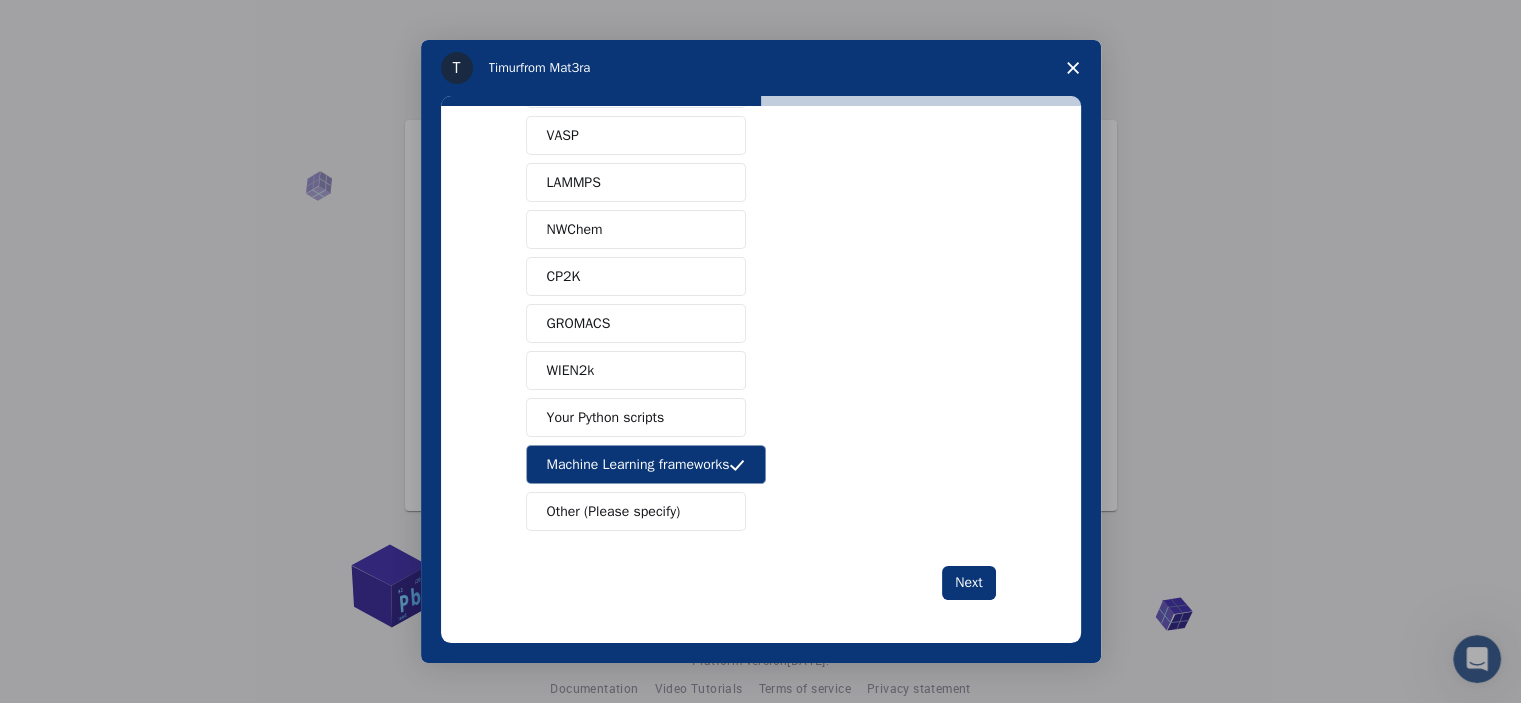 scroll, scrollTop: 0, scrollLeft: 0, axis: both 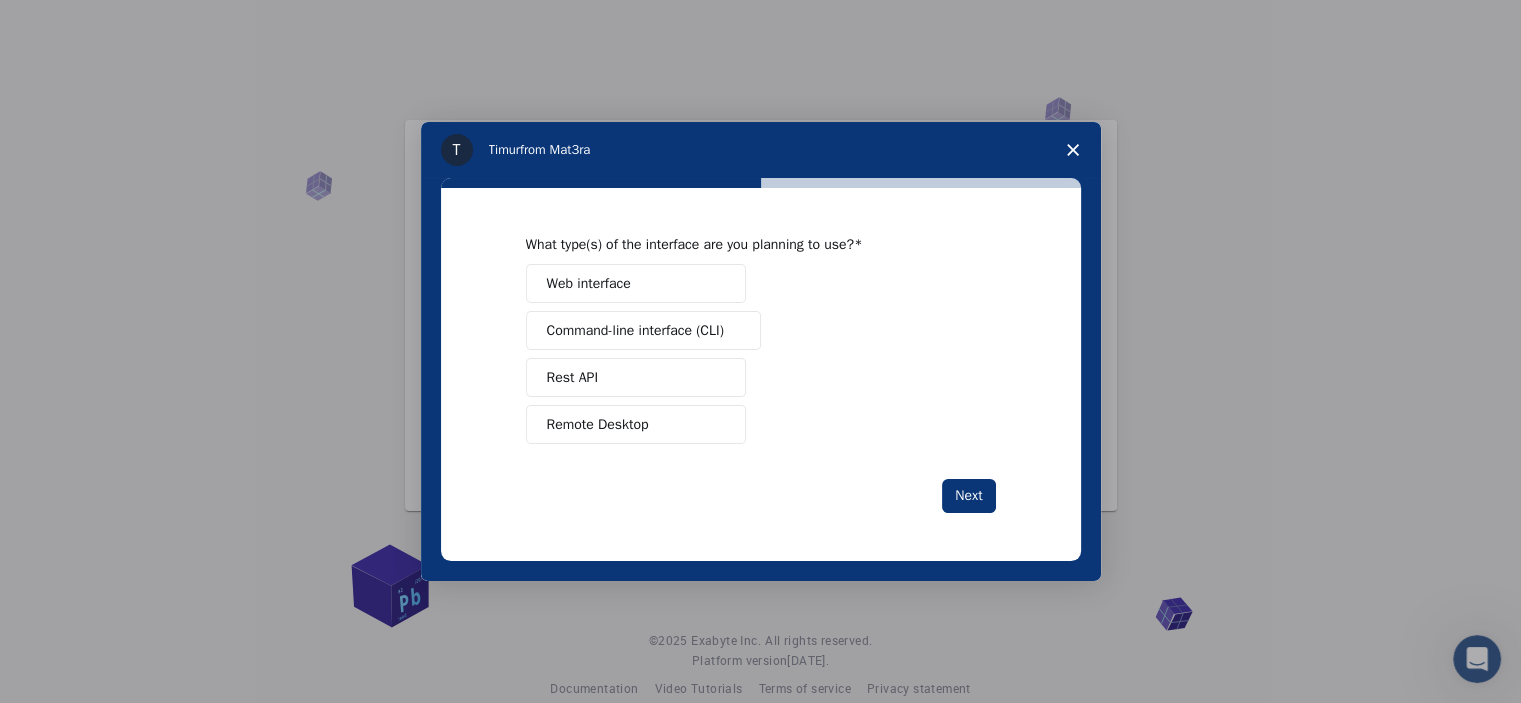 click on "Web interface" at bounding box center (589, 283) 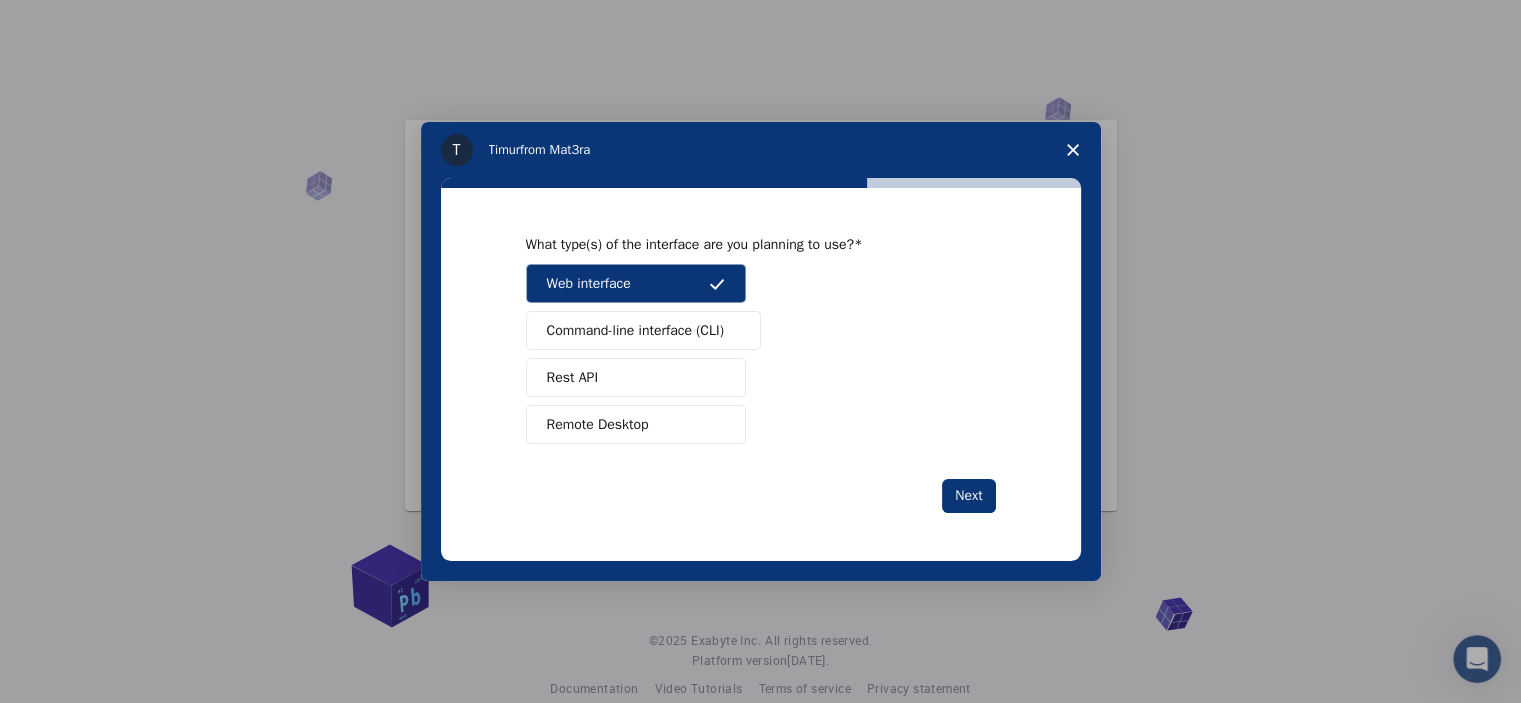 click on "Remote Desktop" at bounding box center (636, 424) 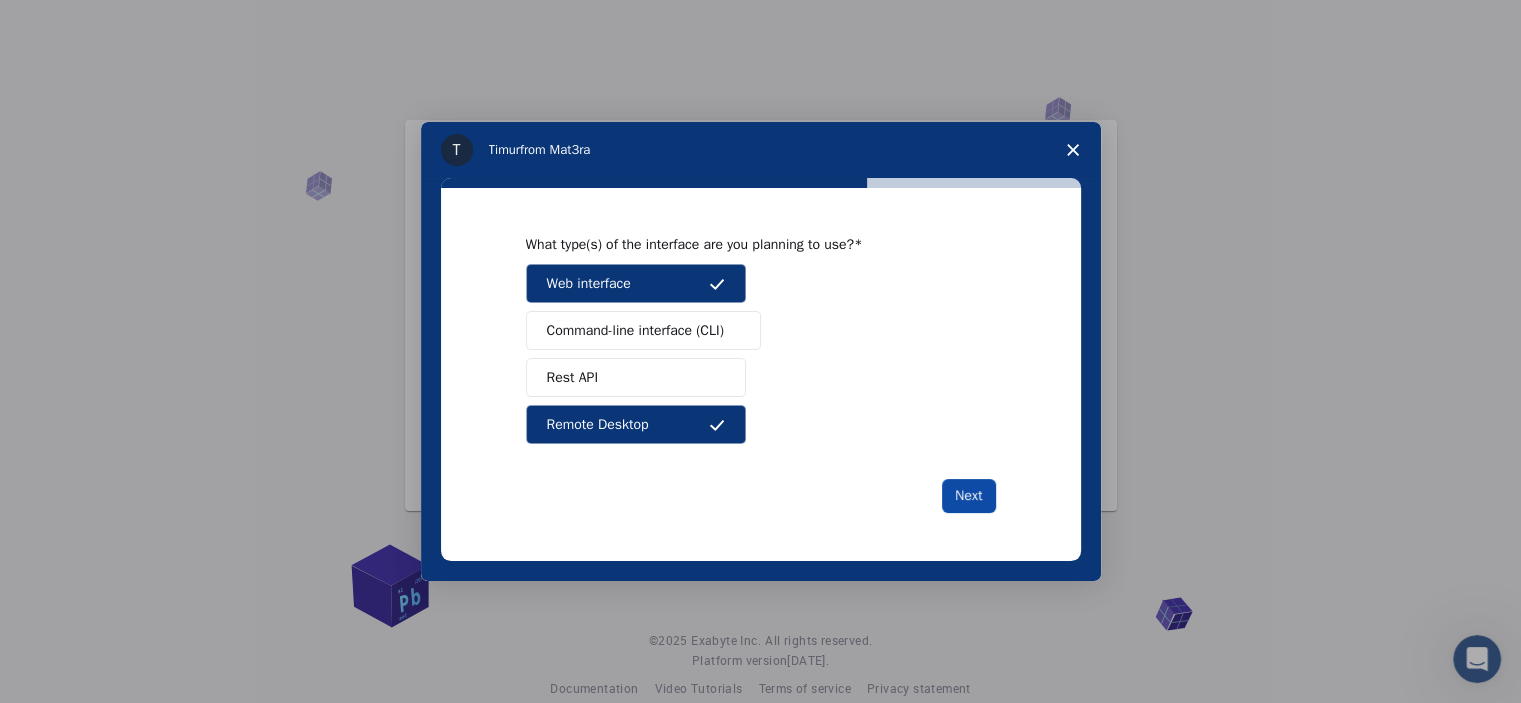 click on "Next" at bounding box center [968, 496] 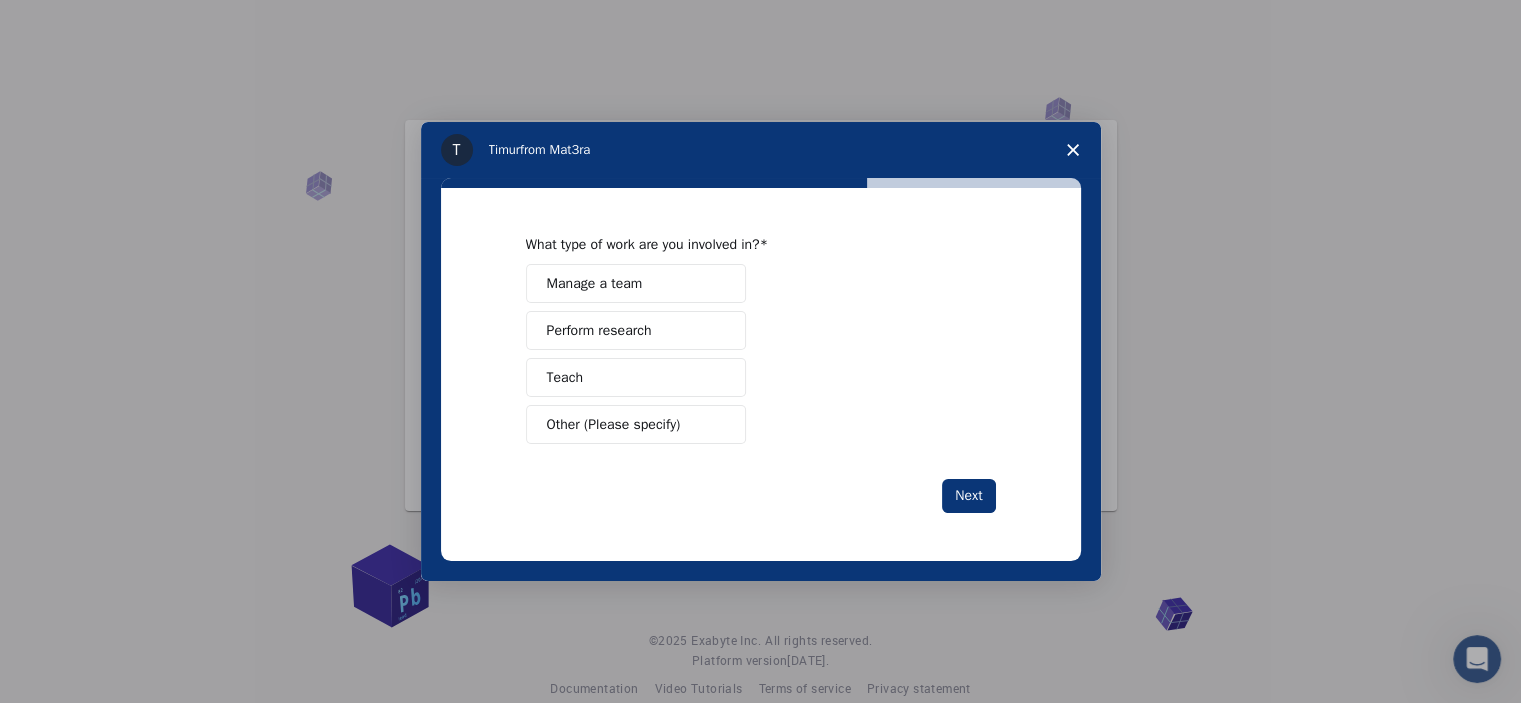 click on "Perform research" at bounding box center [599, 330] 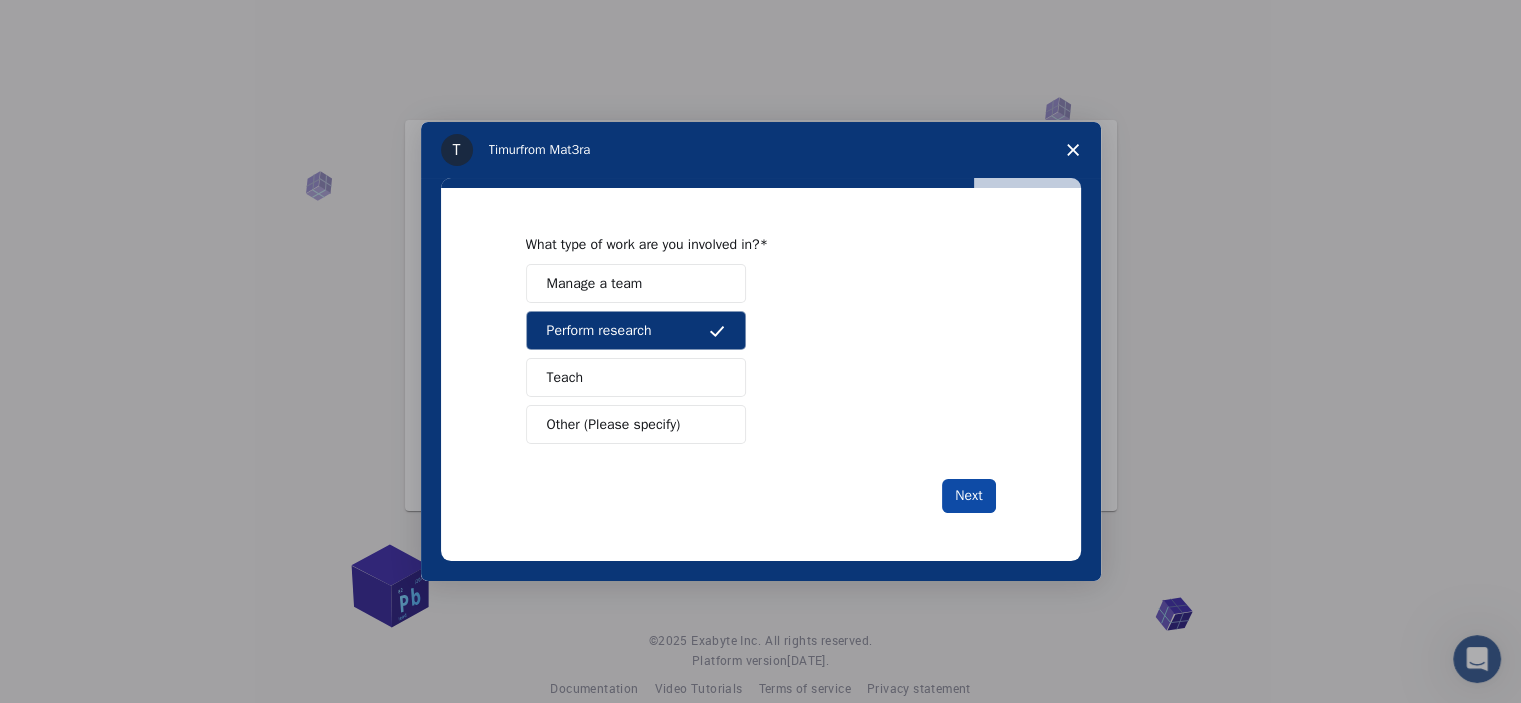 click on "Next" at bounding box center [968, 496] 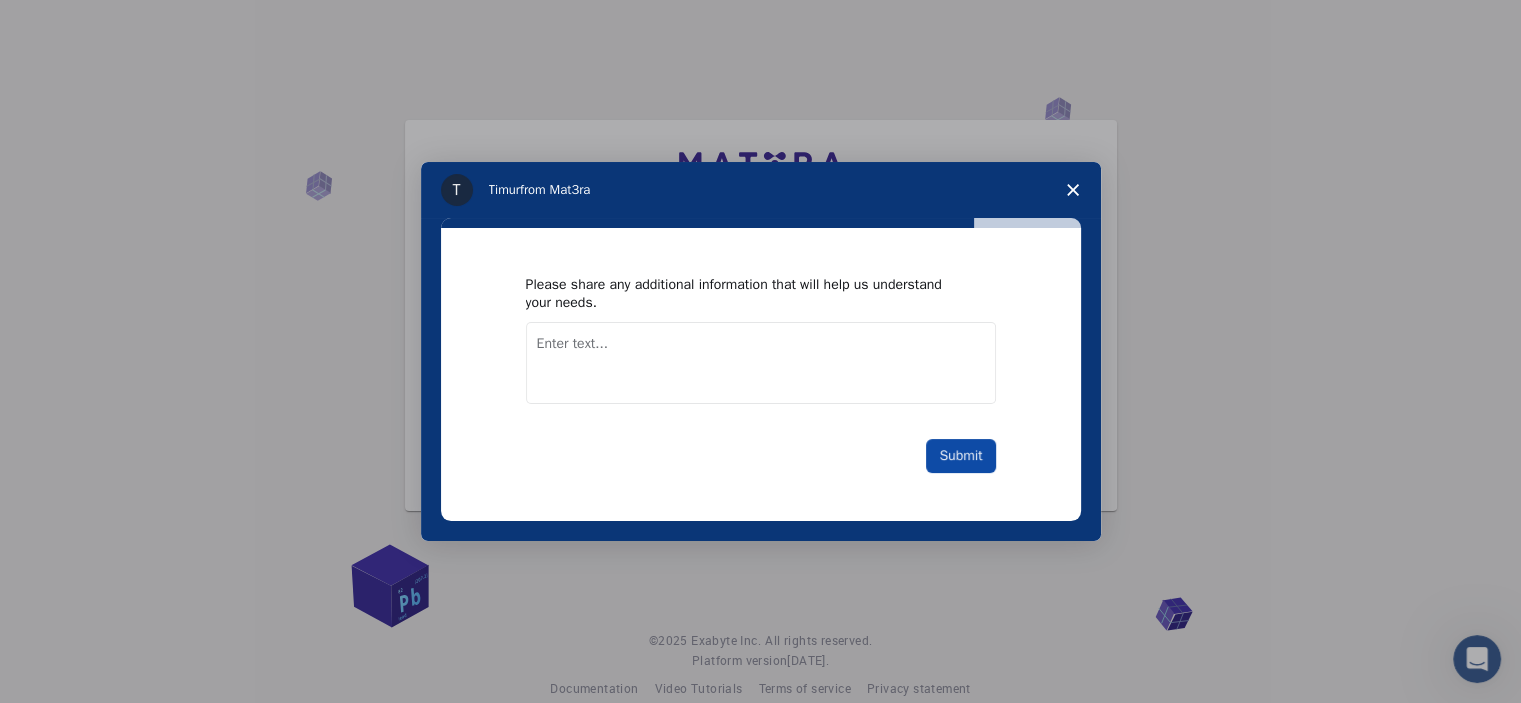 click on "Submit" at bounding box center [960, 456] 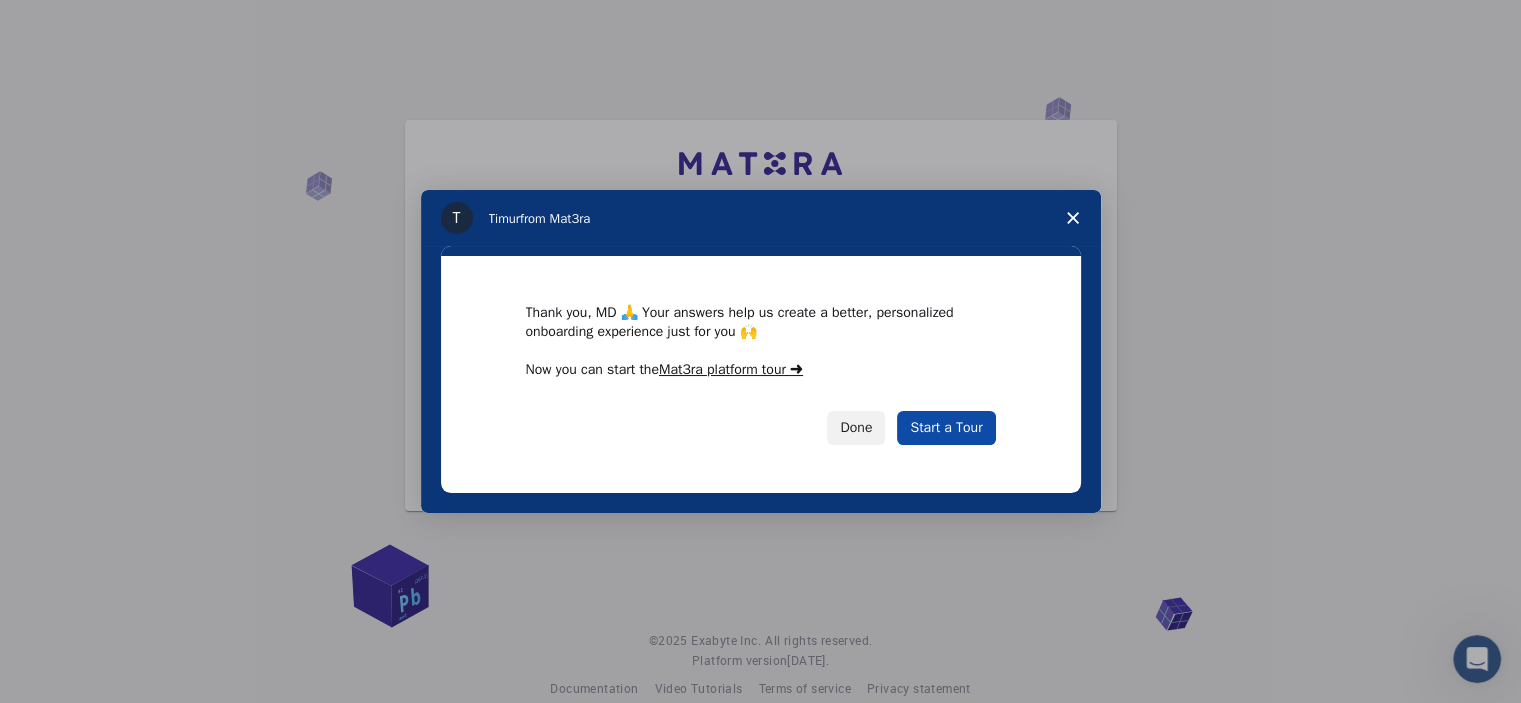 click on "Start a Tour" at bounding box center (946, 428) 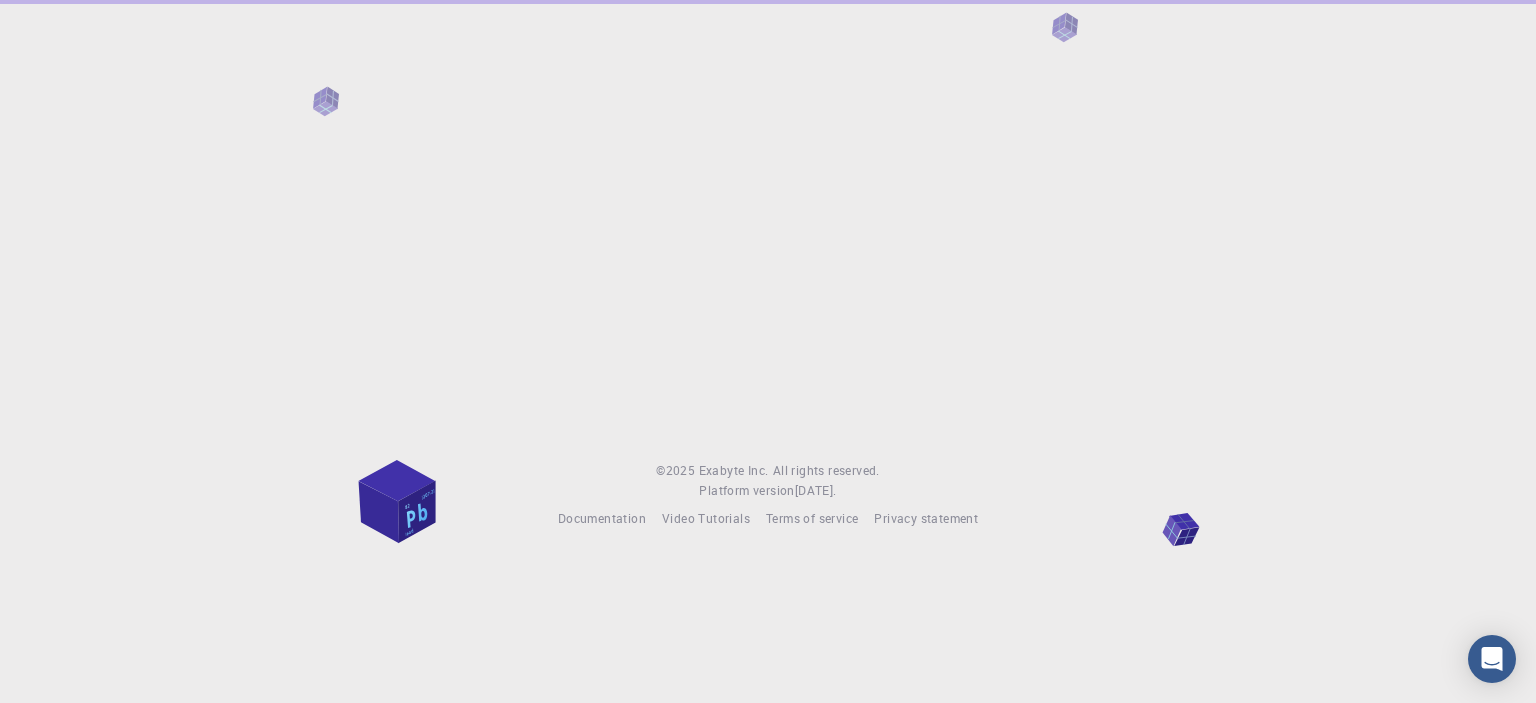 scroll, scrollTop: 0, scrollLeft: 0, axis: both 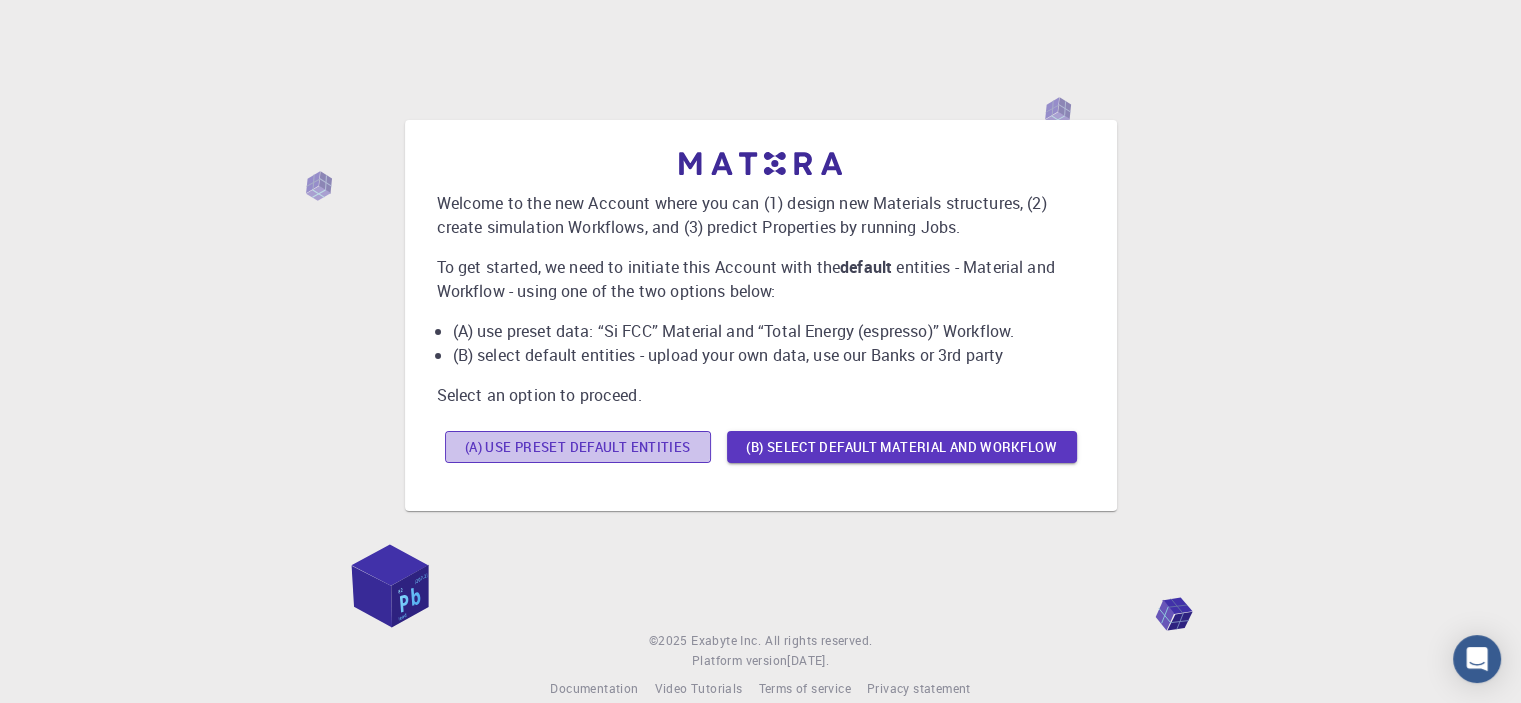 click on "(A) Use preset default entities" at bounding box center [578, 447] 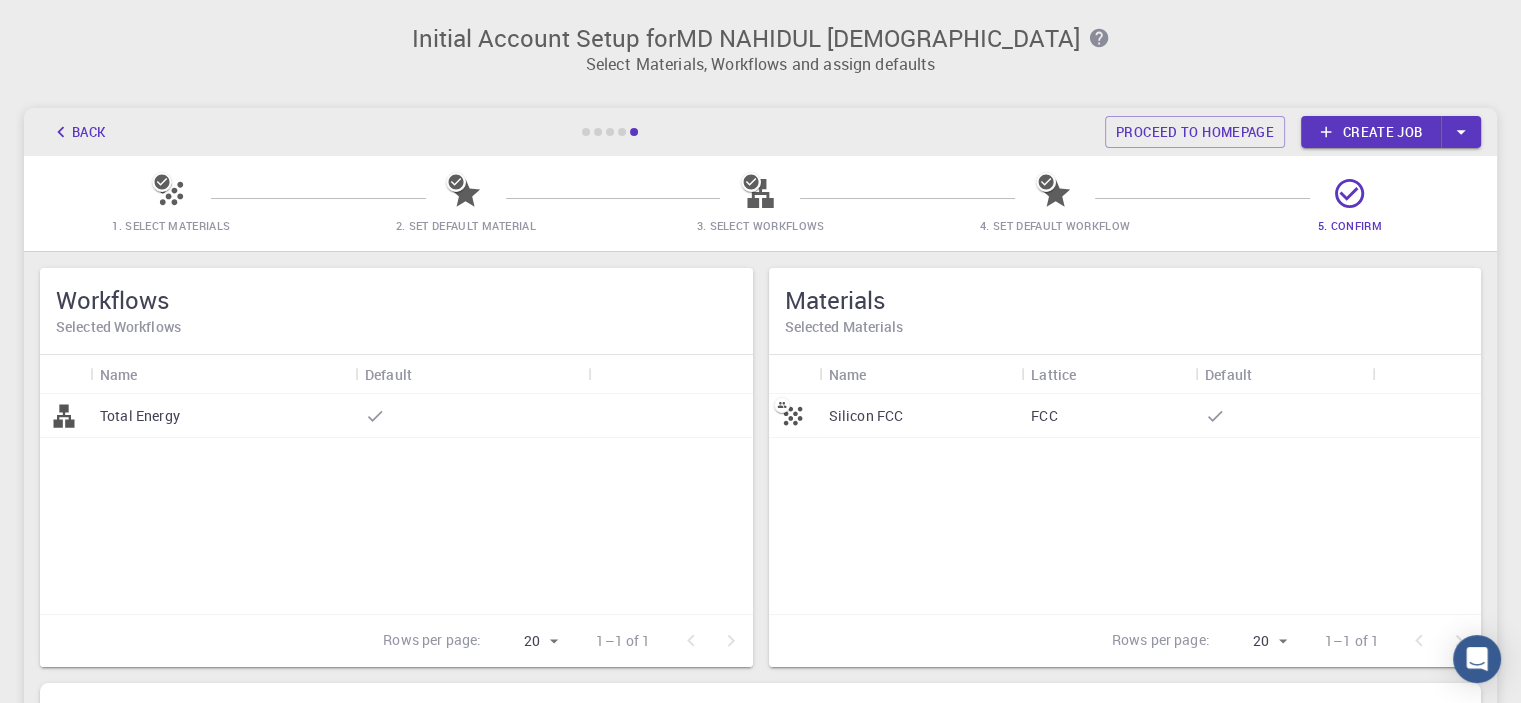 click on "Silicon FCC" at bounding box center (866, 416) 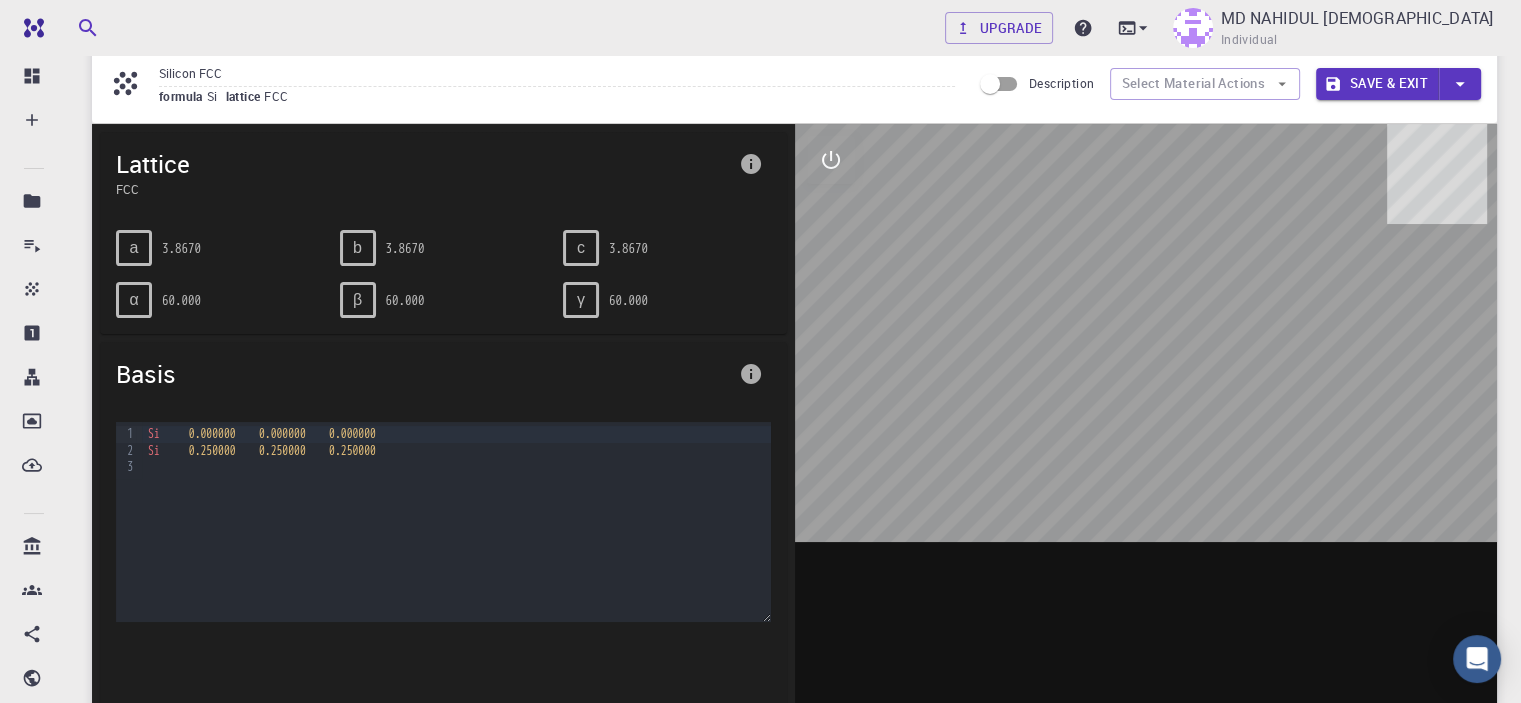scroll, scrollTop: 68, scrollLeft: 0, axis: vertical 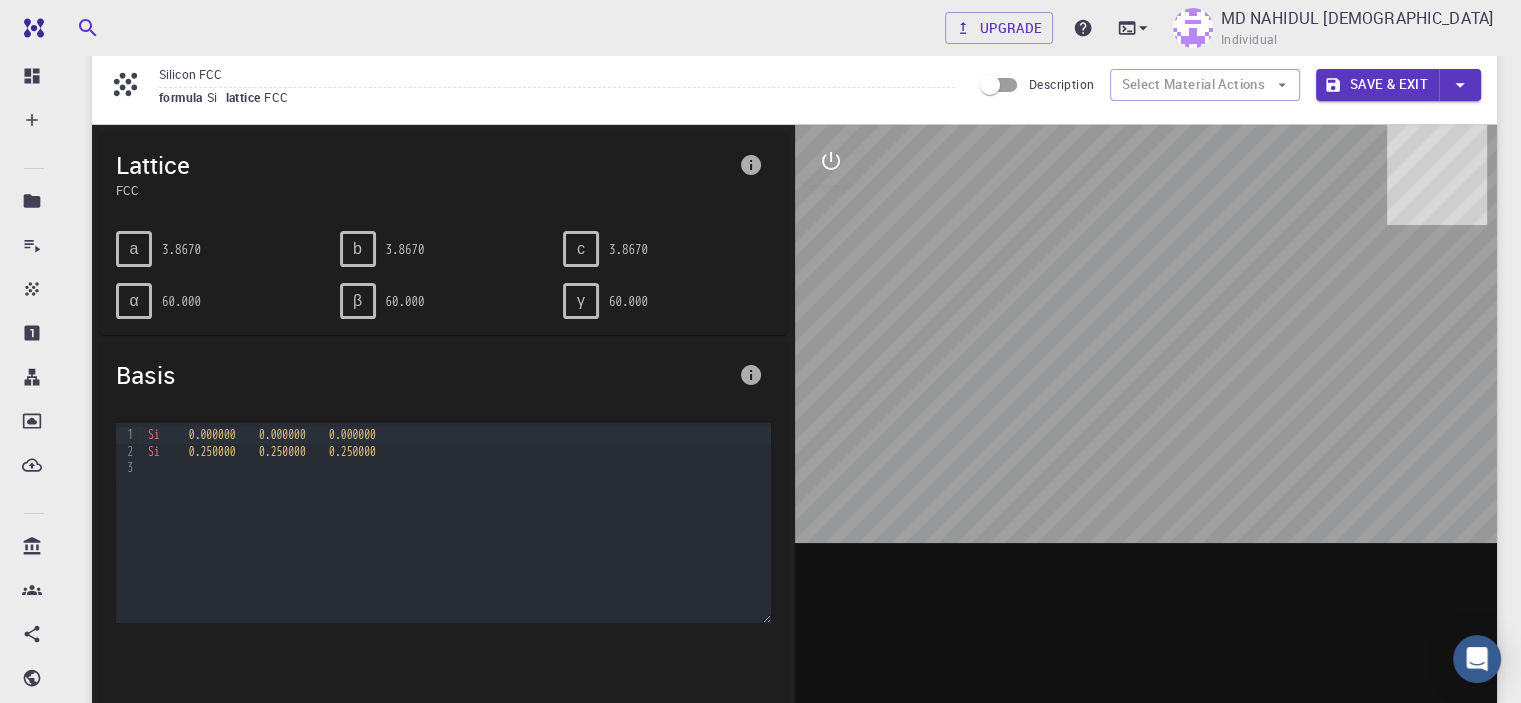 drag, startPoint x: 1156, startPoint y: 345, endPoint x: 1235, endPoint y: 382, distance: 87.23531 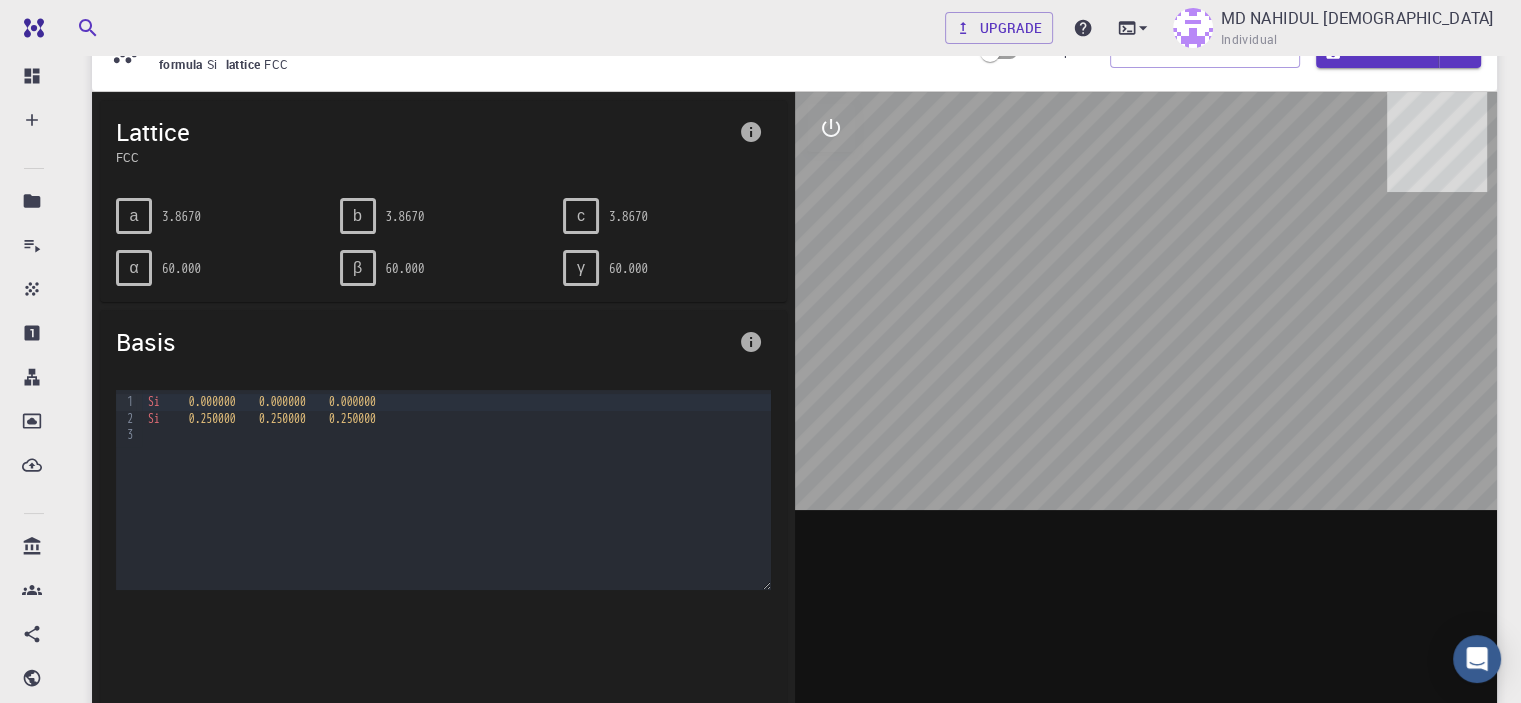scroll, scrollTop: 112, scrollLeft: 0, axis: vertical 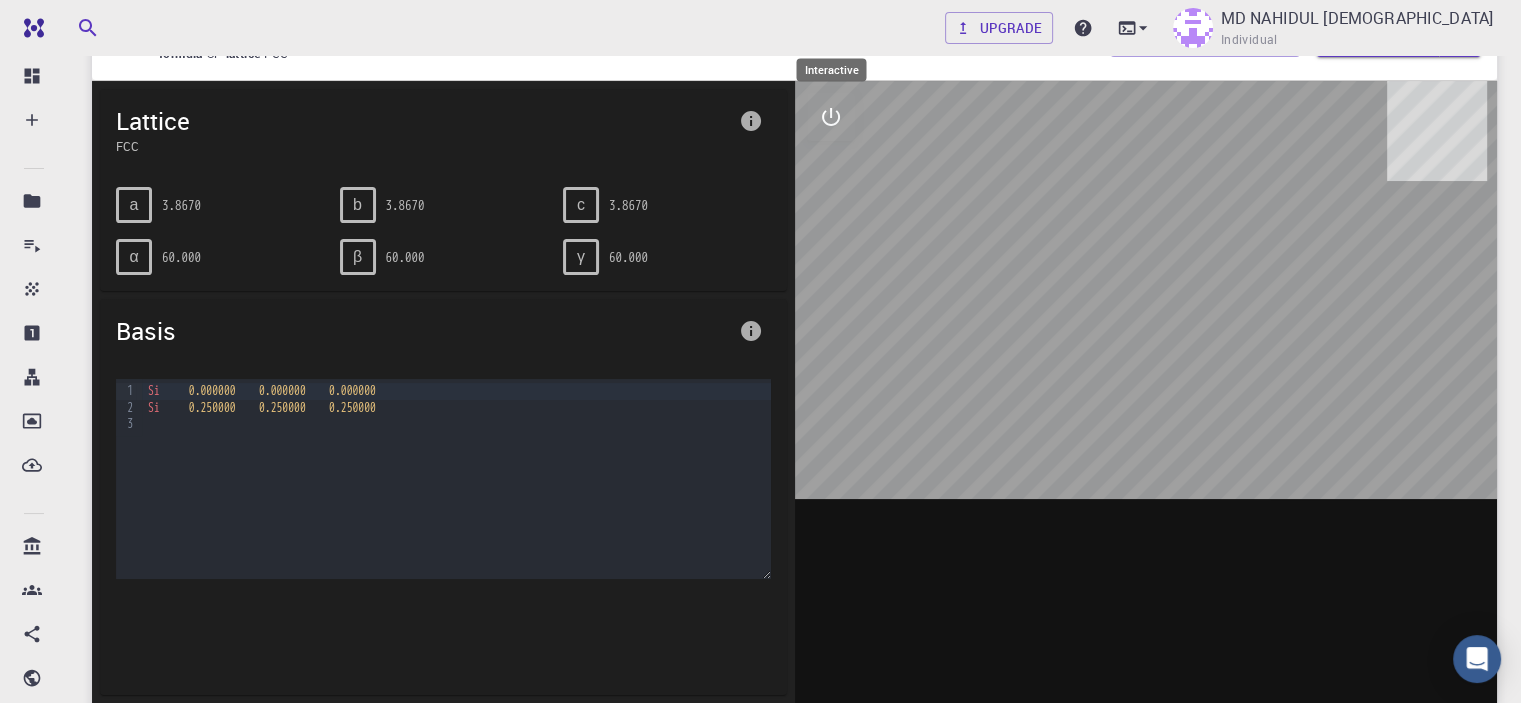 click 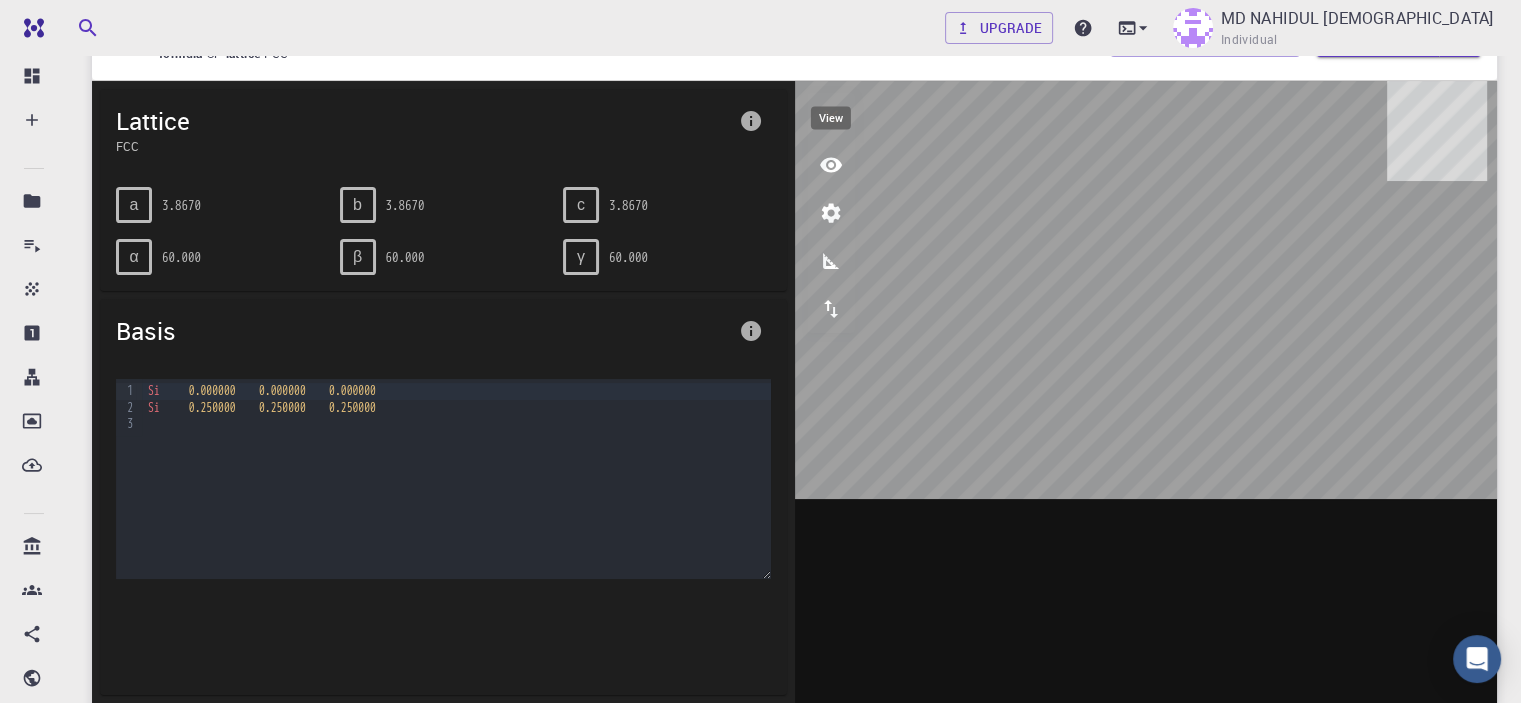 click 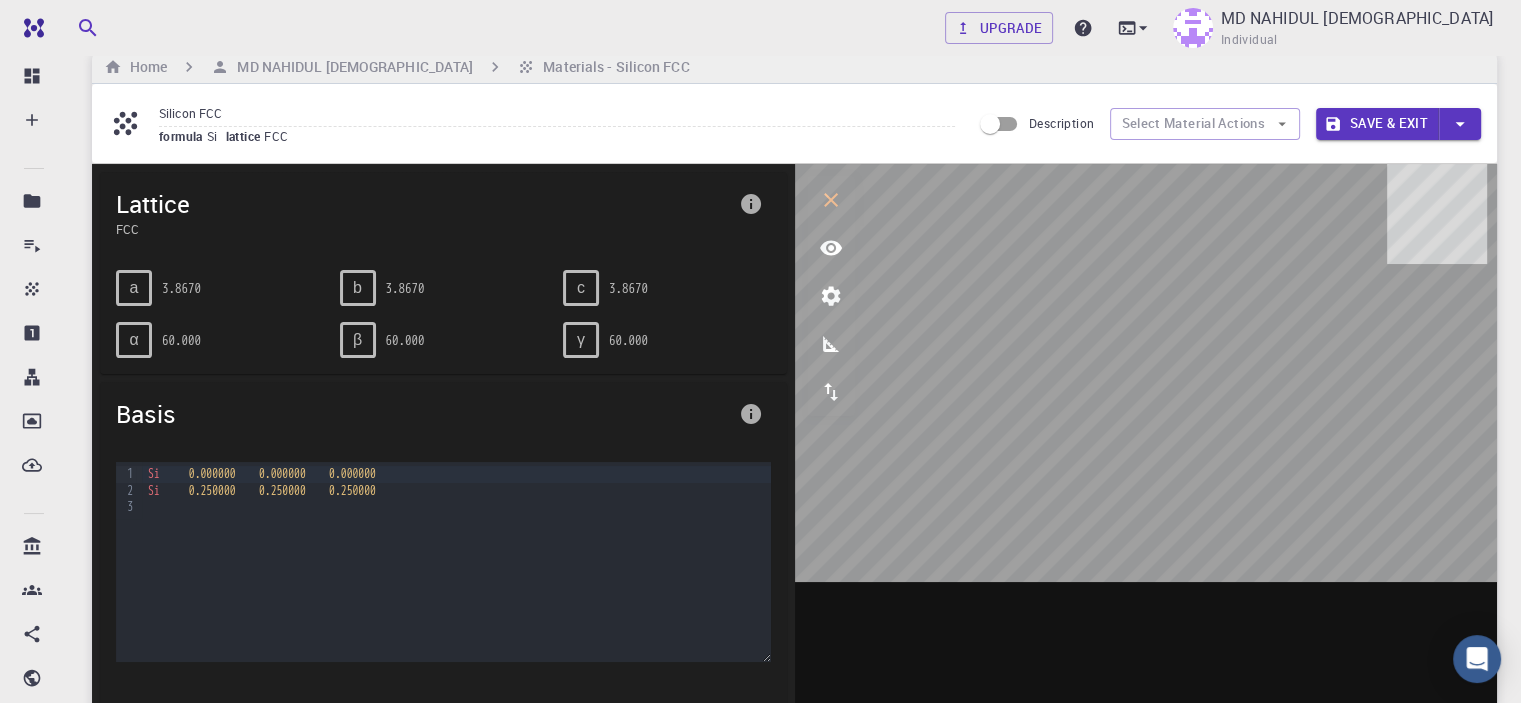 scroll, scrollTop: 0, scrollLeft: 0, axis: both 